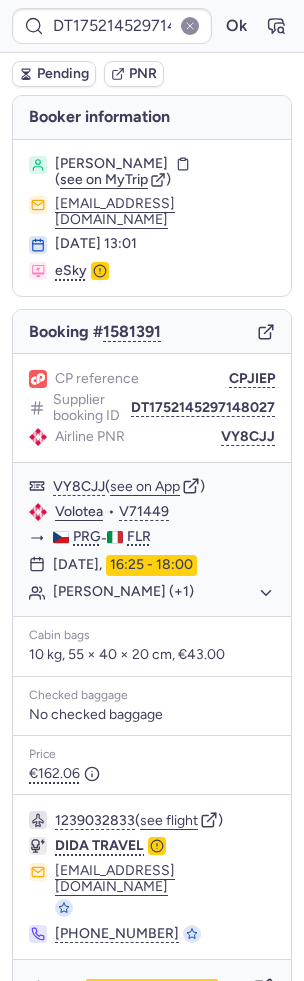 scroll, scrollTop: 0, scrollLeft: 0, axis: both 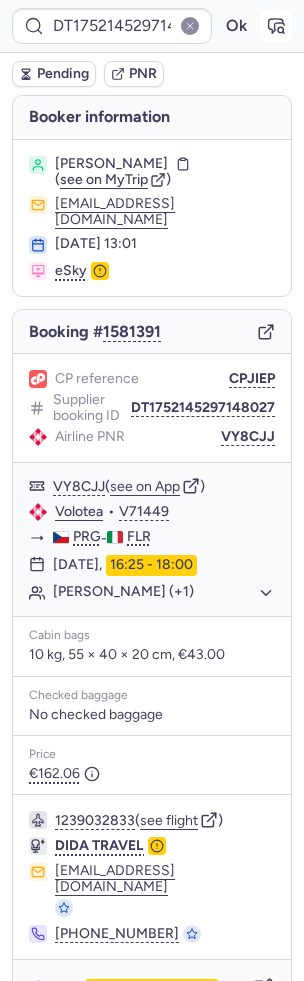 click 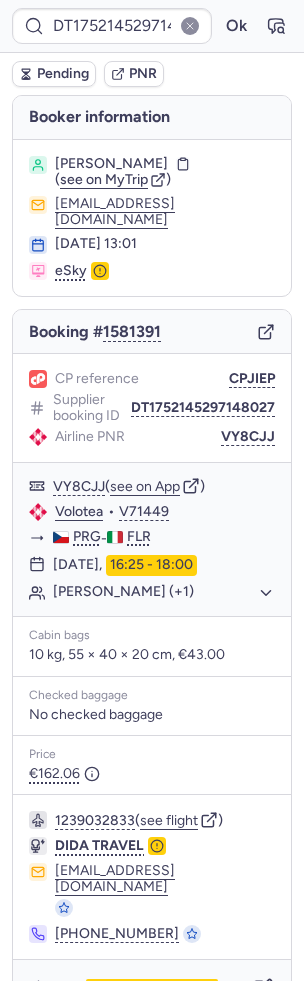 click on "Pending" at bounding box center [63, 74] 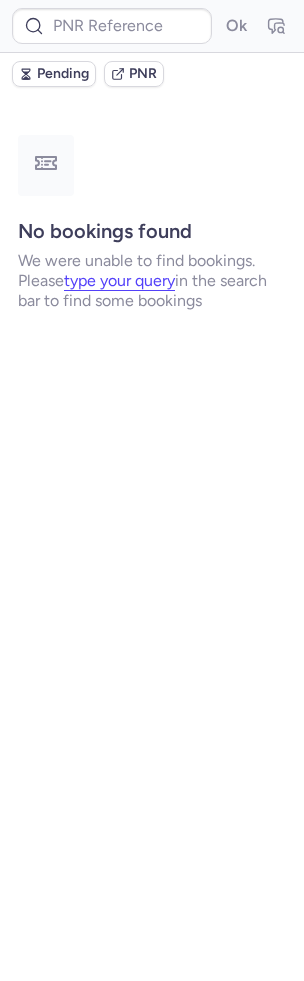 type on "CPH6BN" 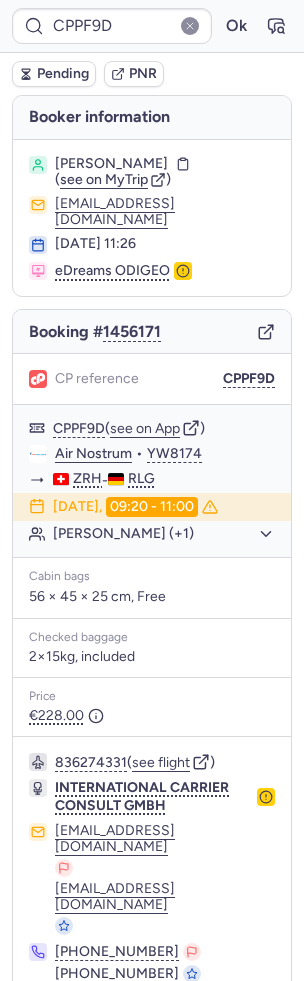 click on "Specific conditions" at bounding box center [160, 1028] 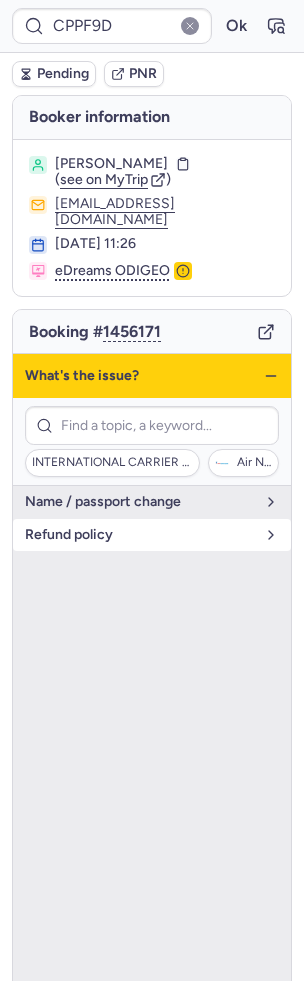 click on "refund policy" at bounding box center [152, 535] 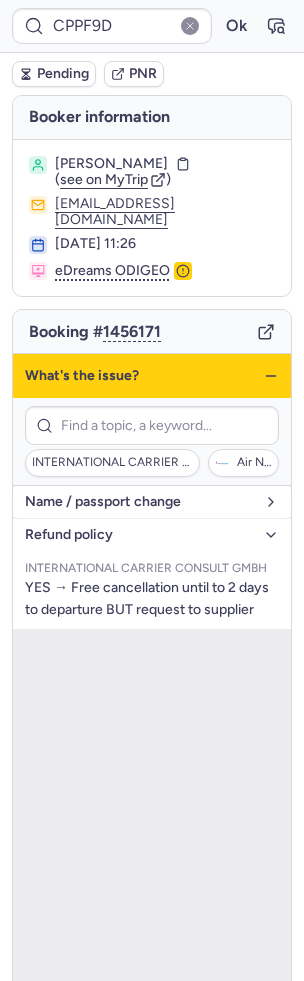 click on "name / passport change" at bounding box center [140, 502] 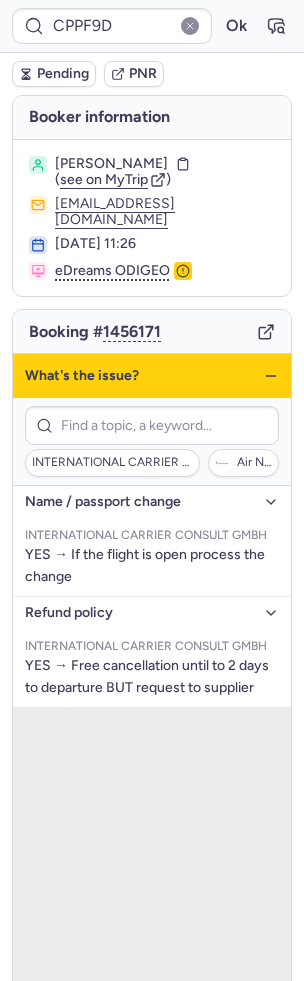 click 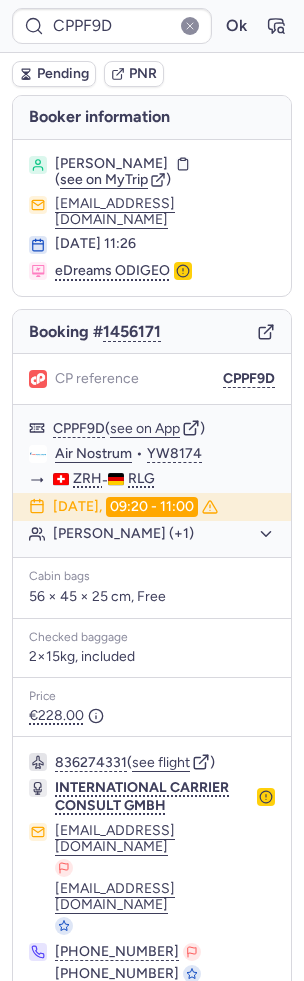 click 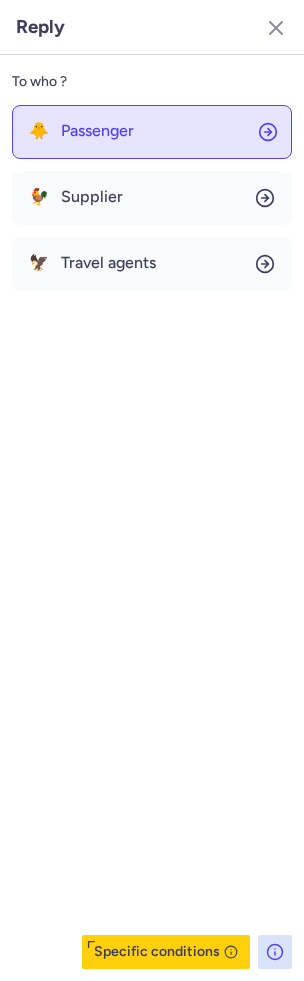click on "🐥 Passenger" 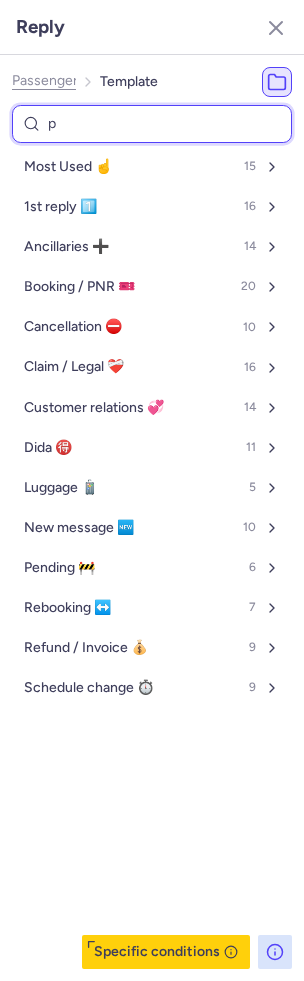 type on "pe" 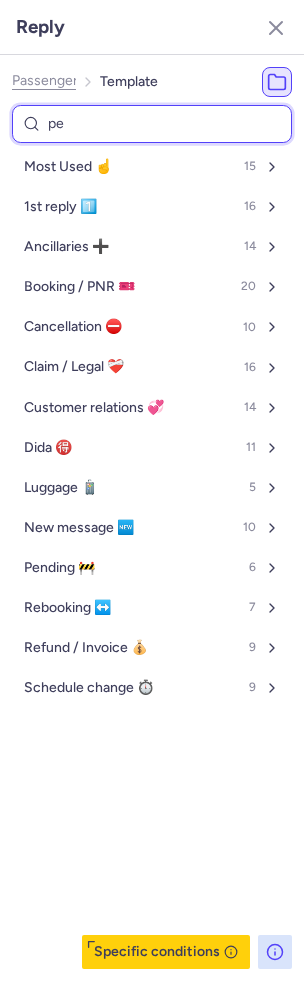 select on "en" 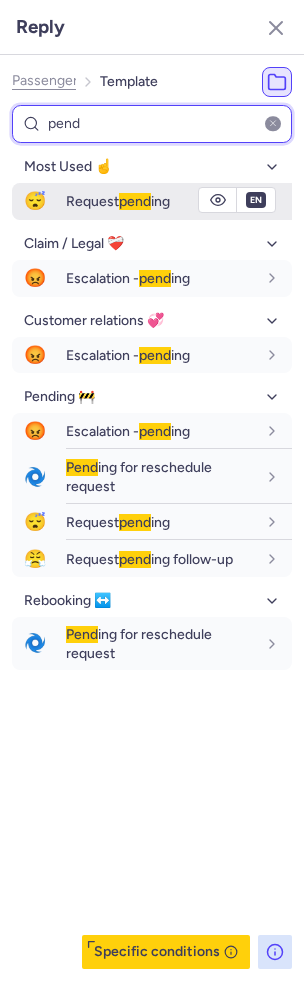 type on "pend" 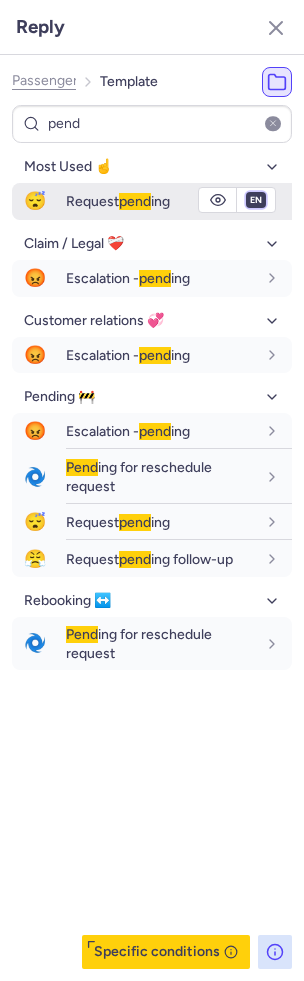 click on "fr en de nl pt es it ru" at bounding box center (256, 200) 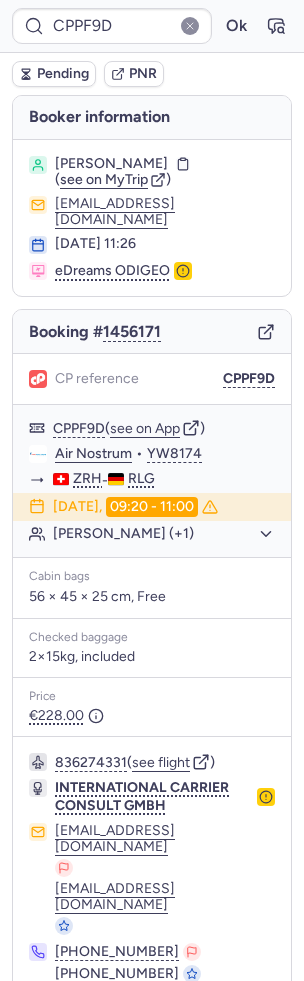 click on "Pending" at bounding box center [63, 74] 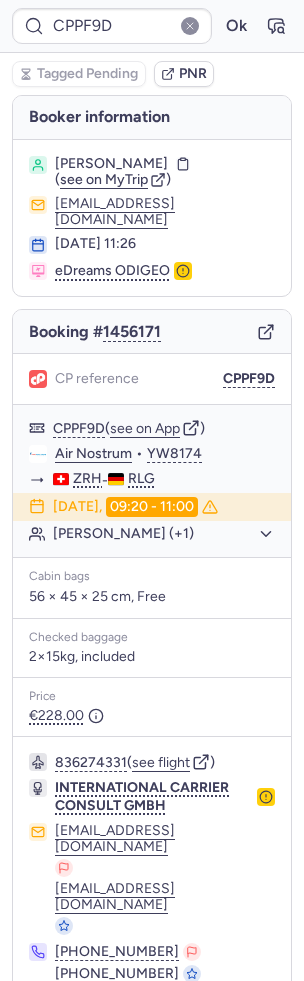 click 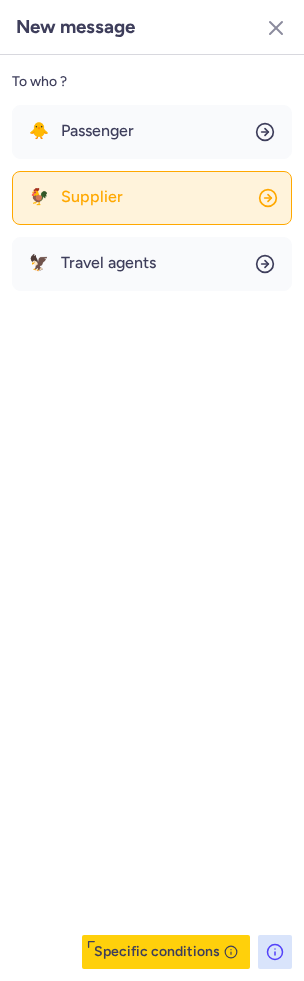 click on "🐓 Supplier" 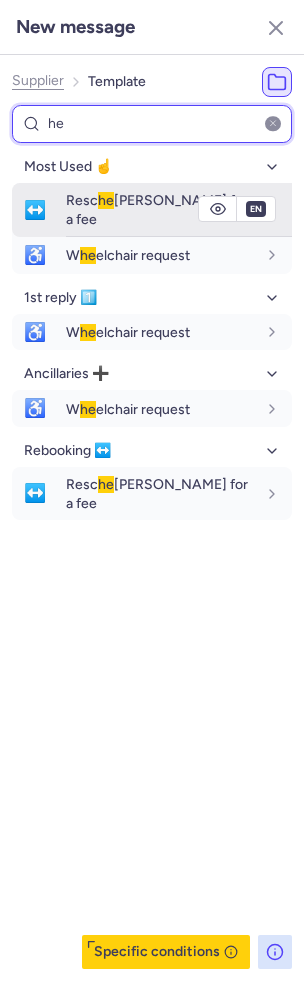 type on "he" 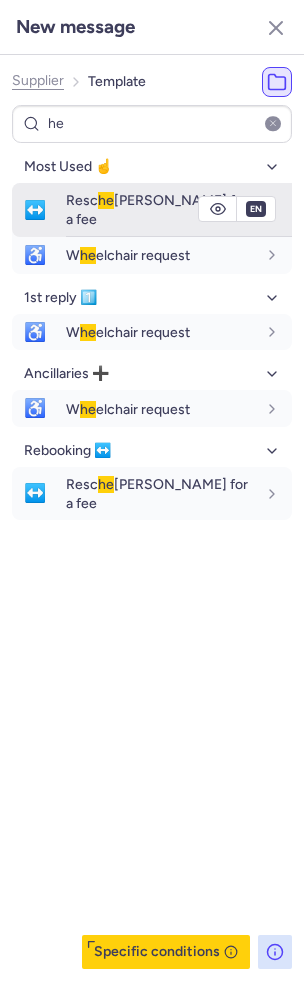 click on "Resc he [PERSON_NAME] for a fee" at bounding box center [157, 209] 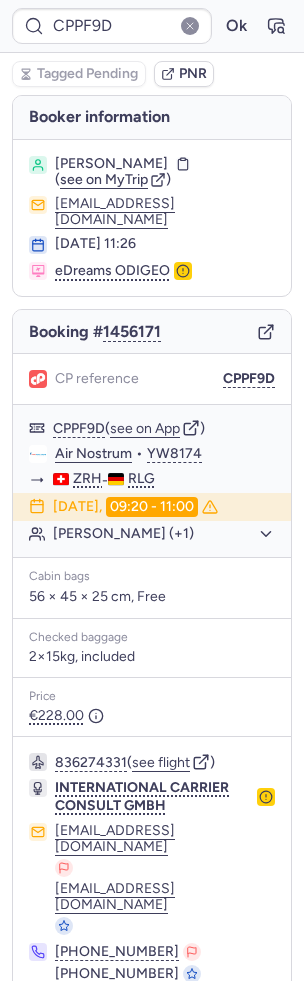 click 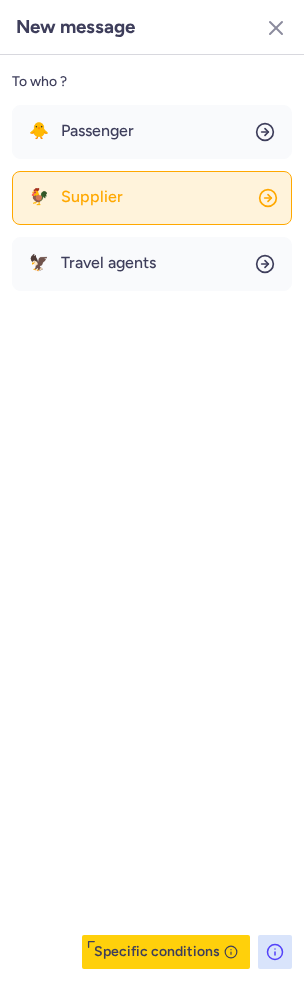 click on "🐓 Supplier" 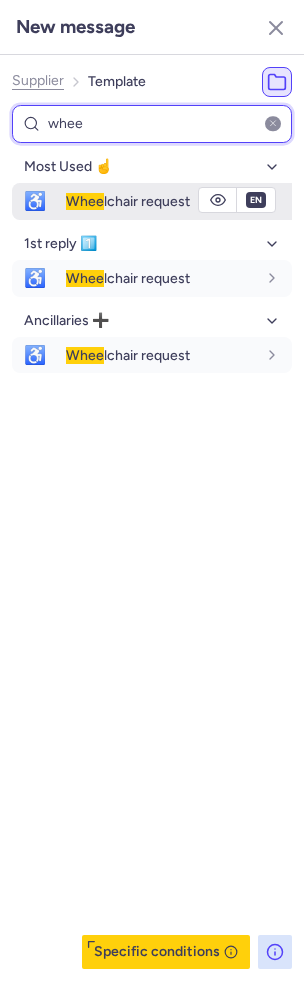 type on "whee" 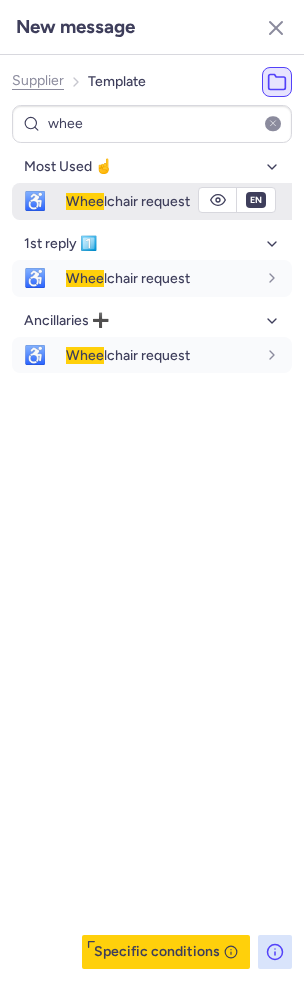click on "Whee lchair request" at bounding box center (128, 201) 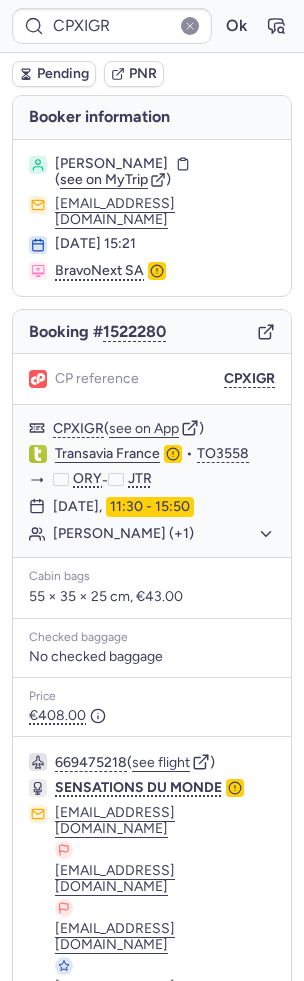 type on "CPPF9D" 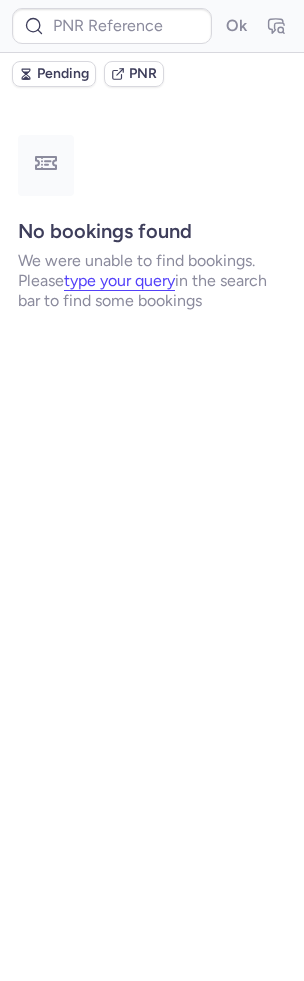 type on "CPPF9D" 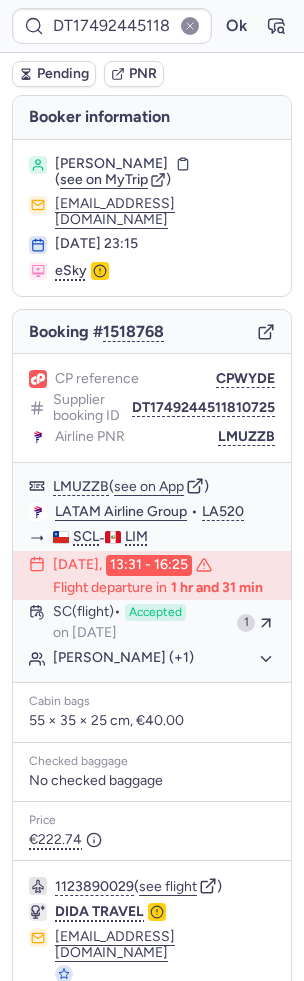 type on "CPPF9D" 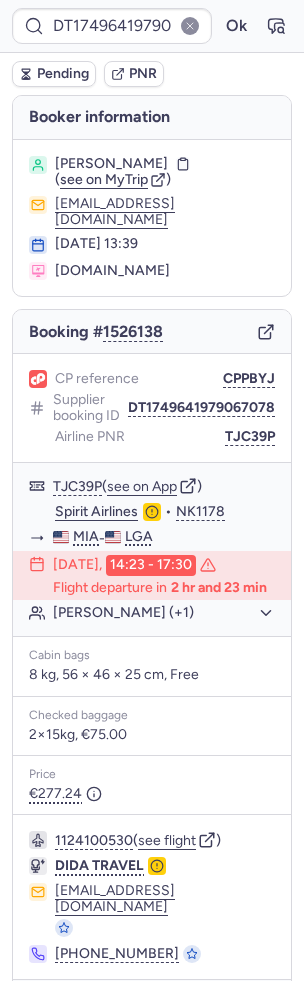 type on "CPPF9D" 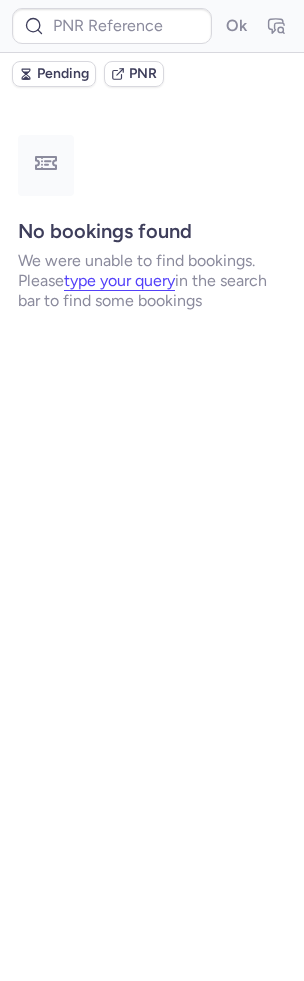 type on "CPVXAW" 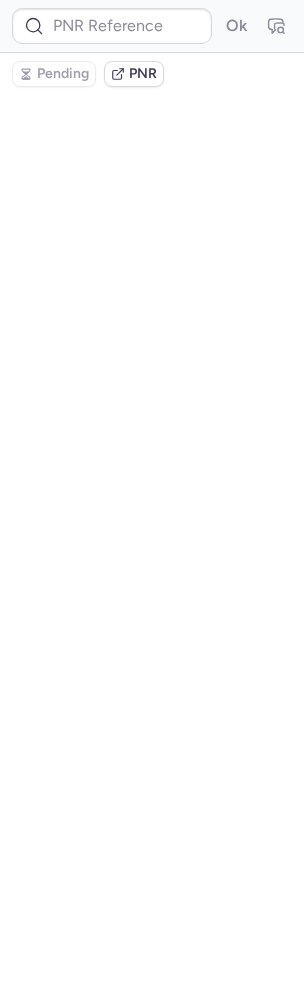 type on "CP7DAL" 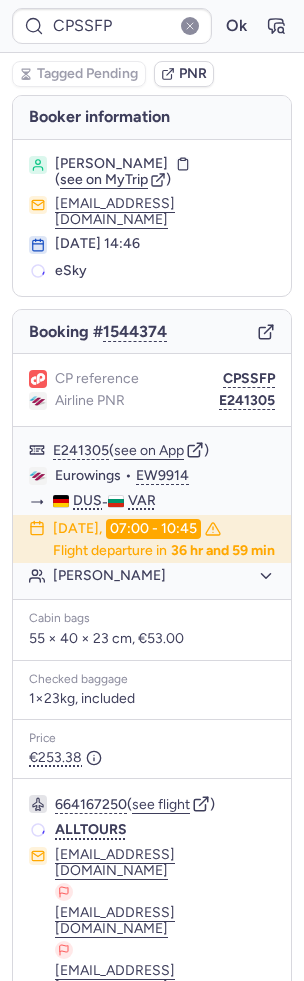 type on "CP7DAL" 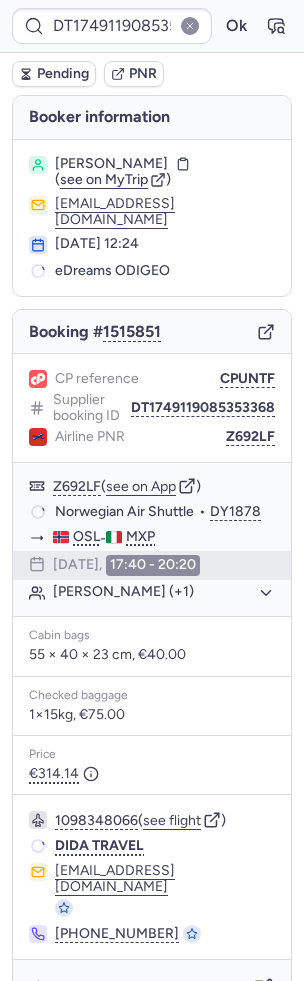 type on "CP7DAL" 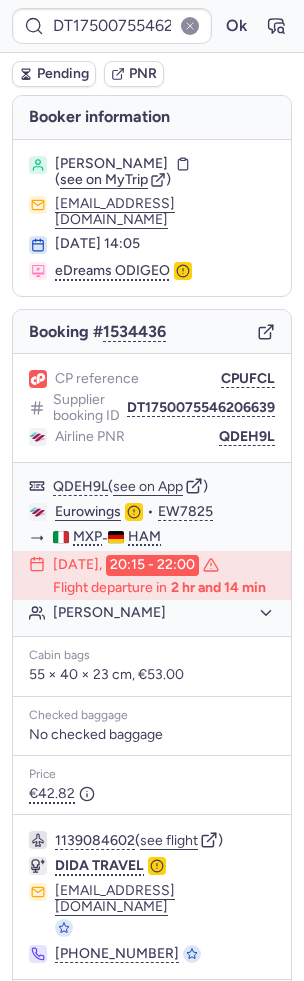 type on "CPSSFP" 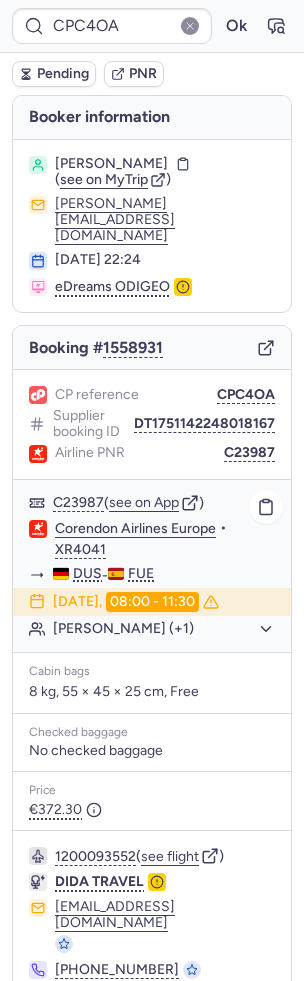 scroll, scrollTop: 12, scrollLeft: 0, axis: vertical 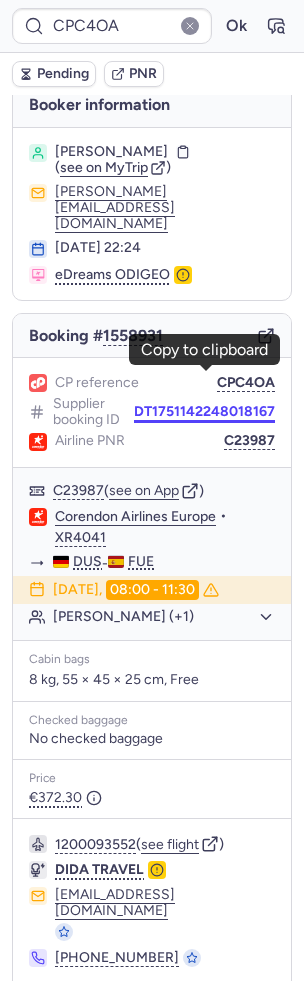 click on "DT1751142248018167" at bounding box center (204, 412) 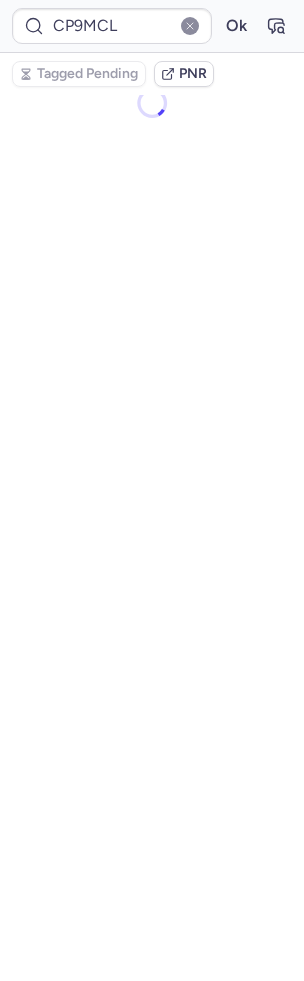 scroll, scrollTop: 52, scrollLeft: 0, axis: vertical 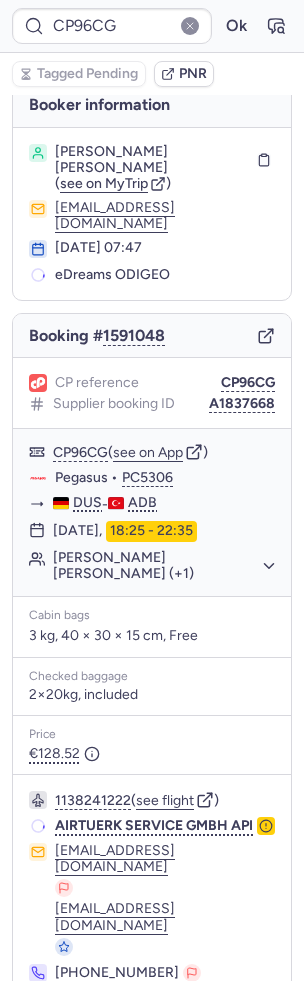click on "Specific conditions" at bounding box center (152, 1049) 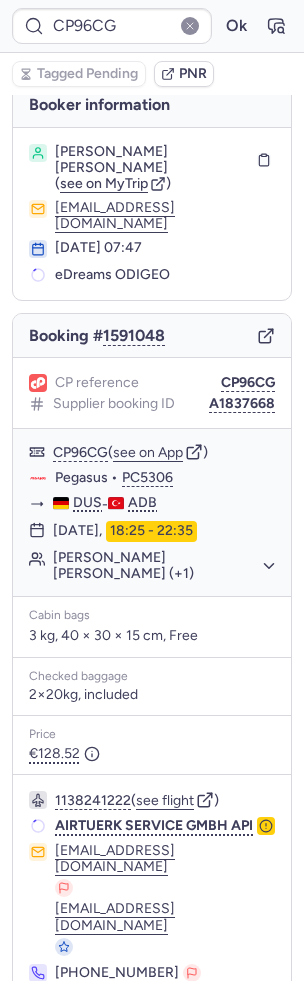 click on "Specific conditions" at bounding box center [160, 1049] 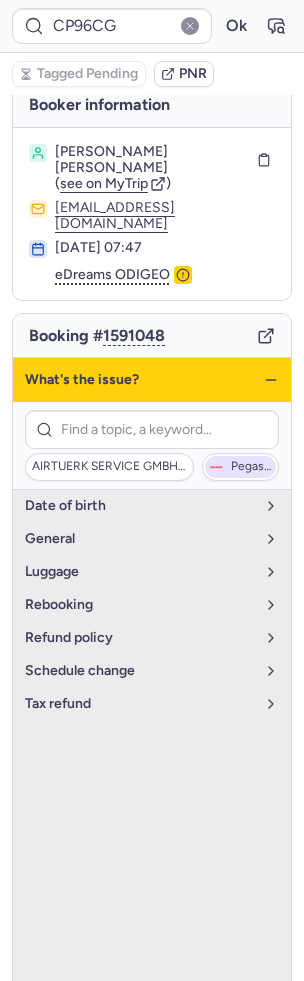 click on "Pegasus" at bounding box center (251, 467) 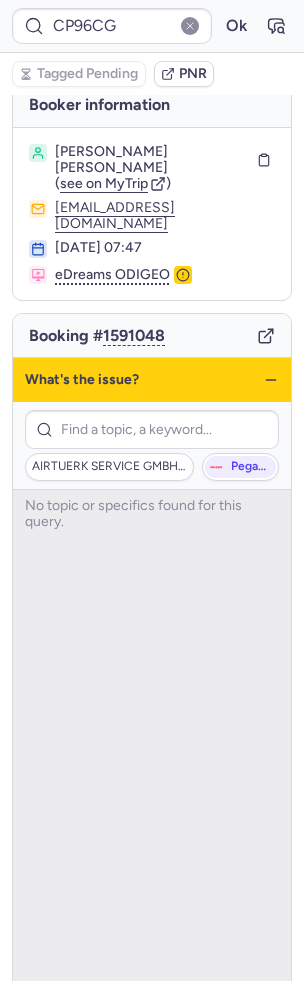 click 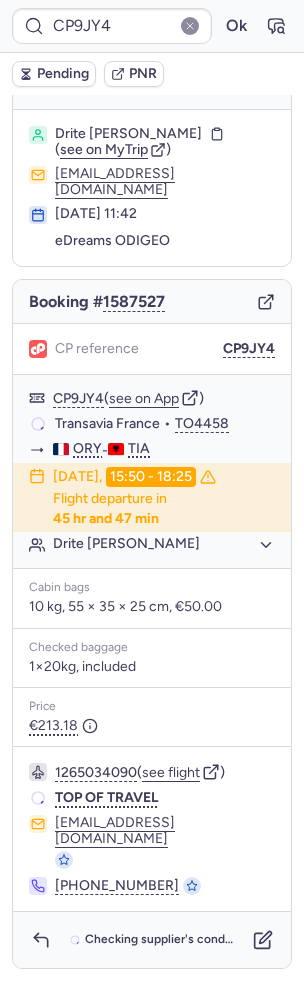 scroll, scrollTop: 0, scrollLeft: 0, axis: both 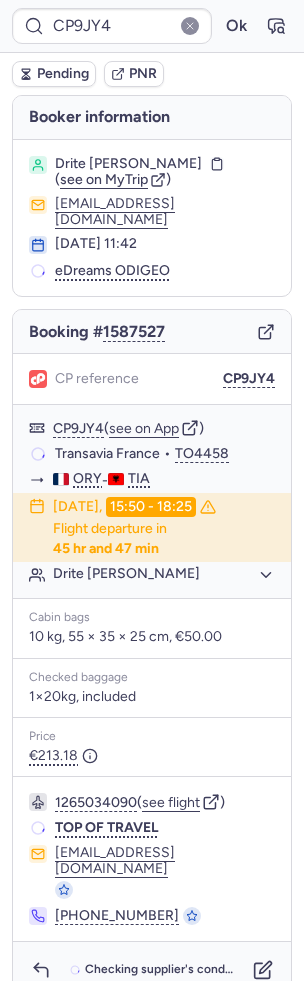 type on "DT1750075546206639" 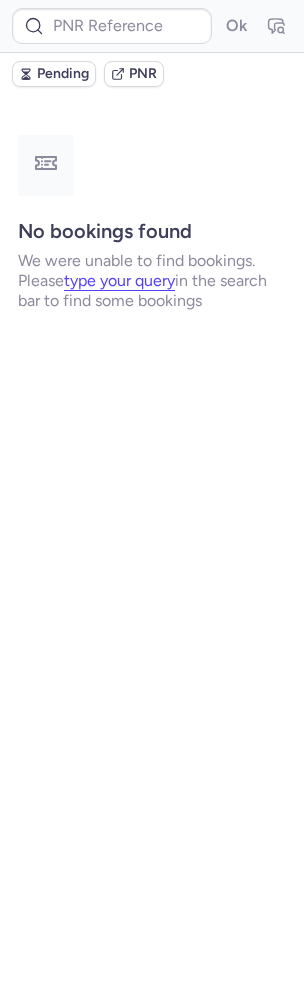type on "16999186" 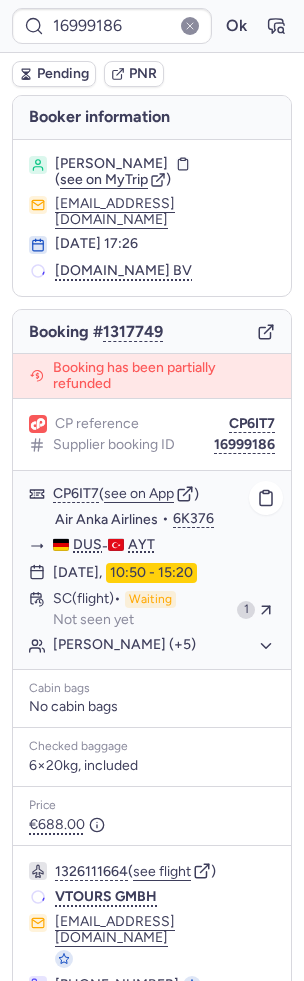 scroll, scrollTop: 43, scrollLeft: 0, axis: vertical 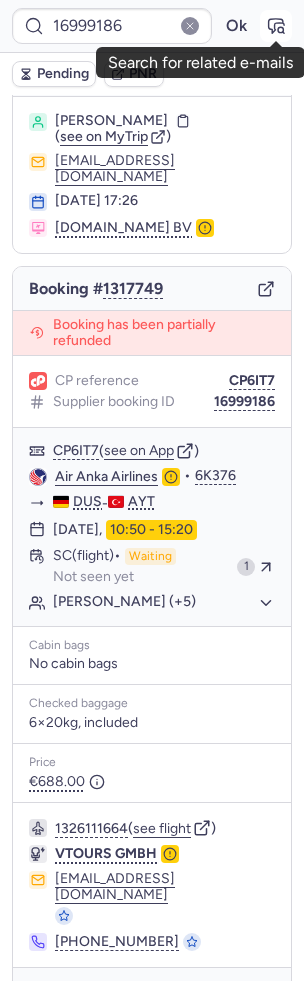 click 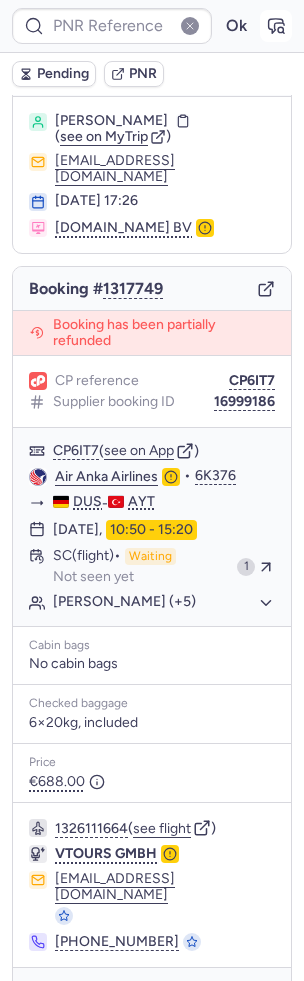 type on "16999186" 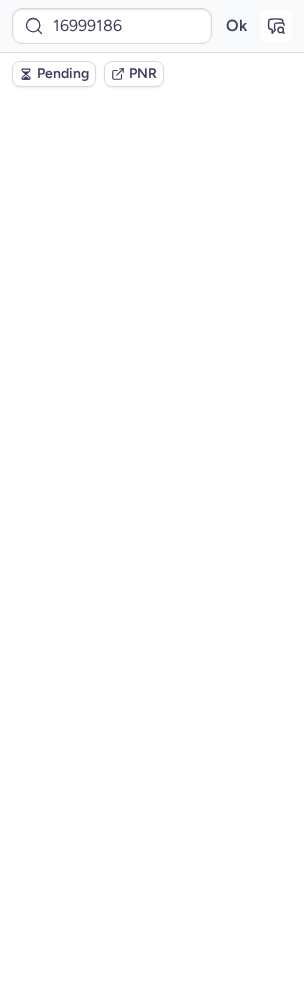 scroll, scrollTop: 0, scrollLeft: 0, axis: both 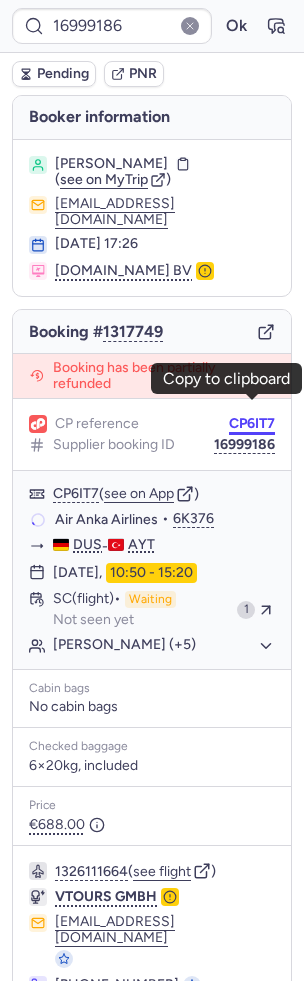 click on "CP6IT7" at bounding box center [252, 424] 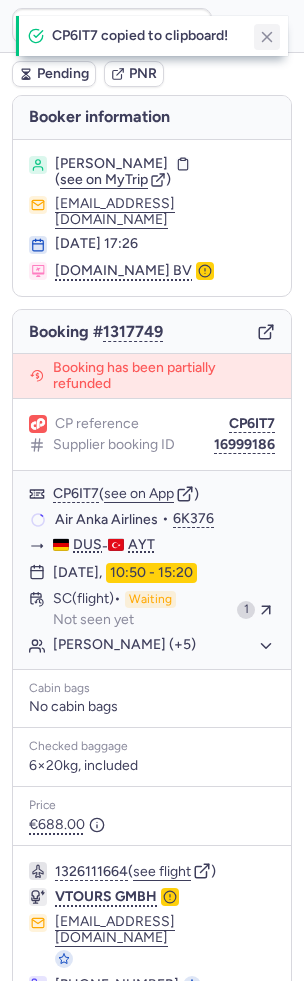 click 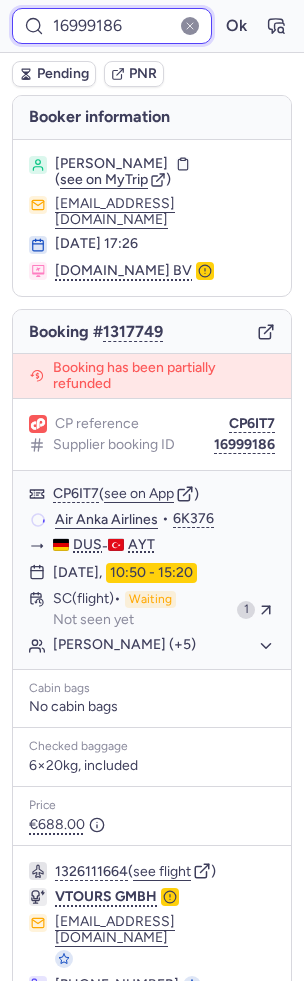click on "16999186" at bounding box center [112, 26] 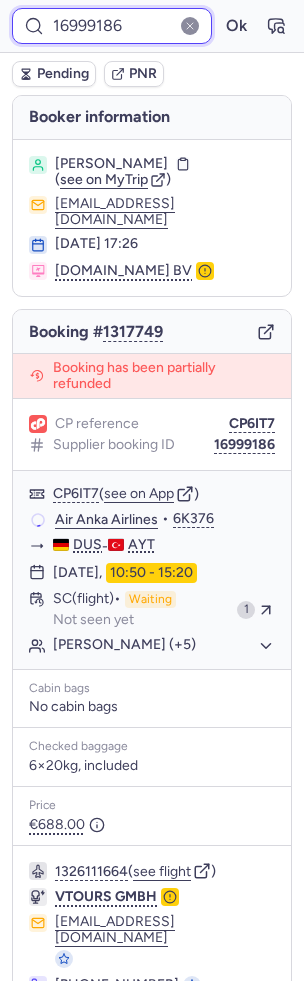 click on "16999186" at bounding box center [112, 26] 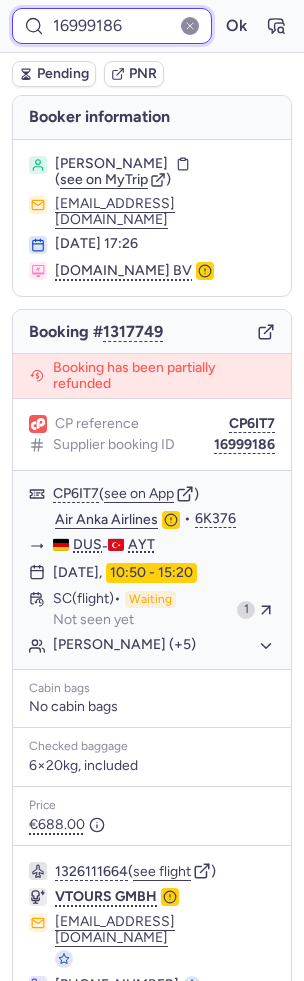 click on "16999186" at bounding box center [112, 26] 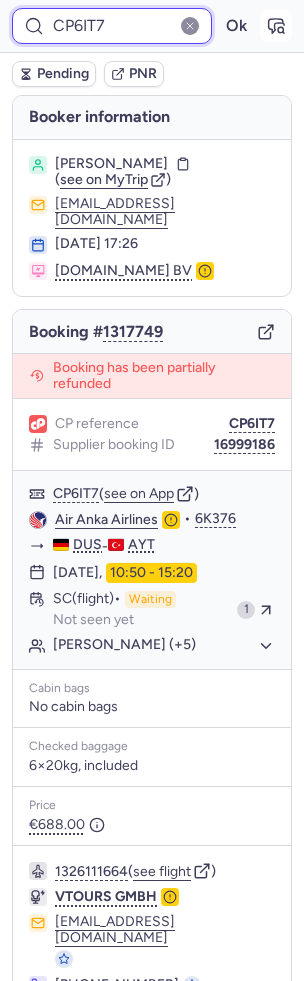 type on "CP6IT7" 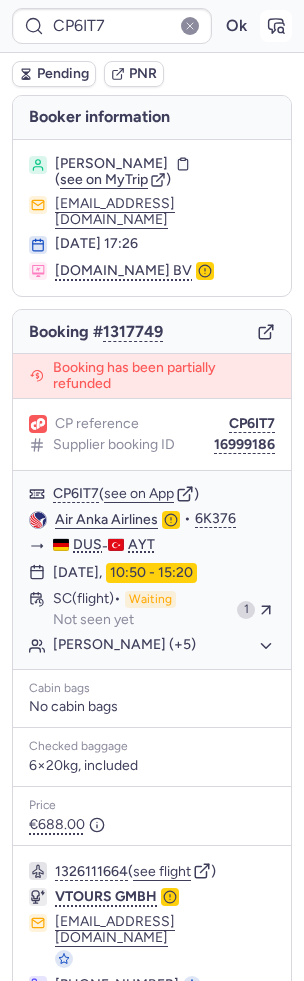 click 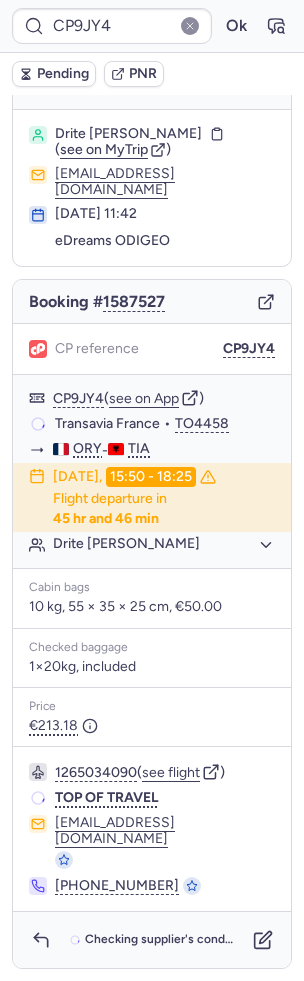 scroll, scrollTop: 0, scrollLeft: 0, axis: both 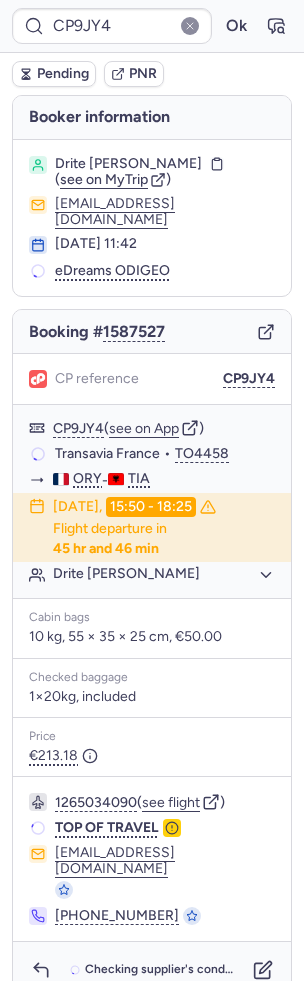 type on "16999186" 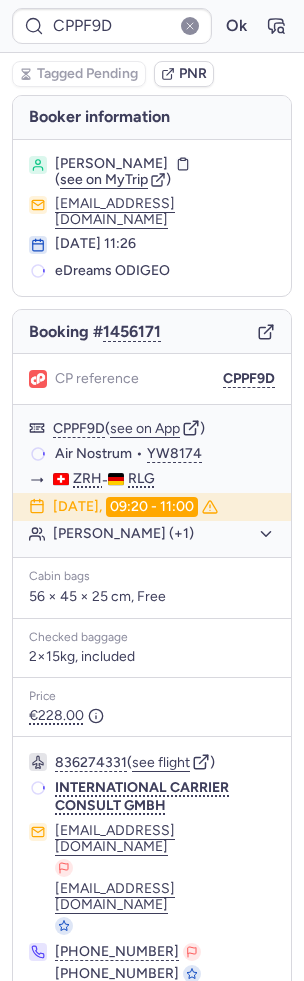 type on "CP9JY4" 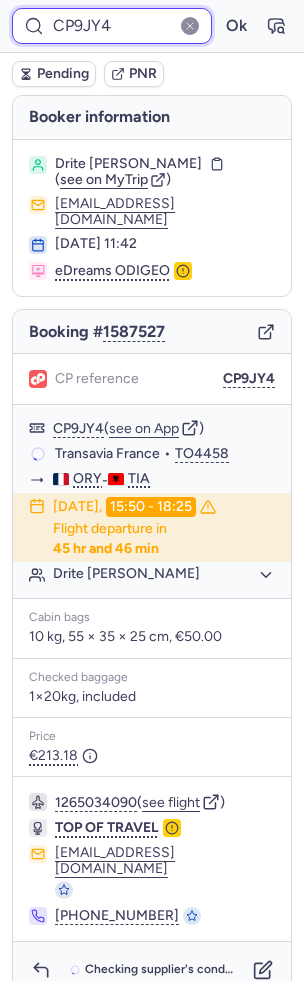 click on "CP9JY4" at bounding box center (112, 26) 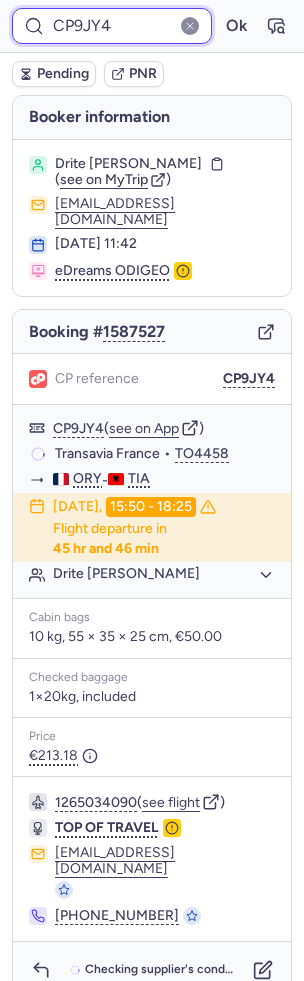 click on "CP9JY4" at bounding box center [112, 26] 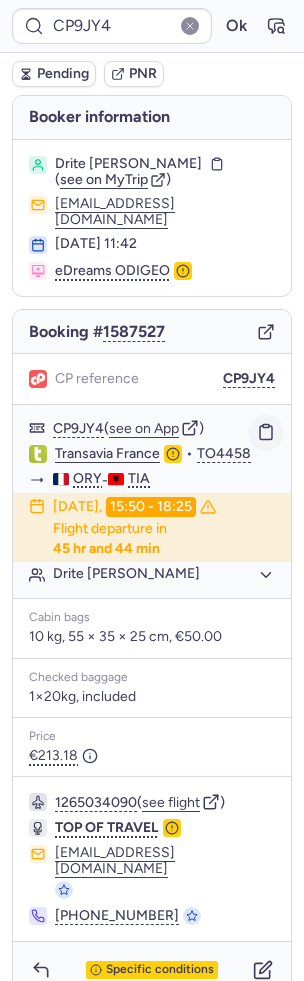 click 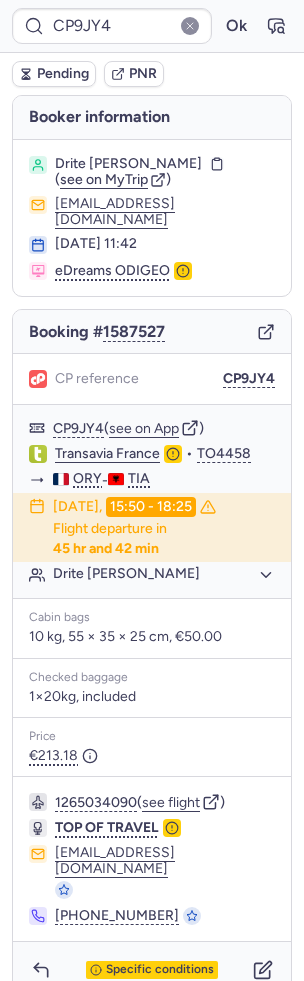 click on "Pending" at bounding box center (63, 74) 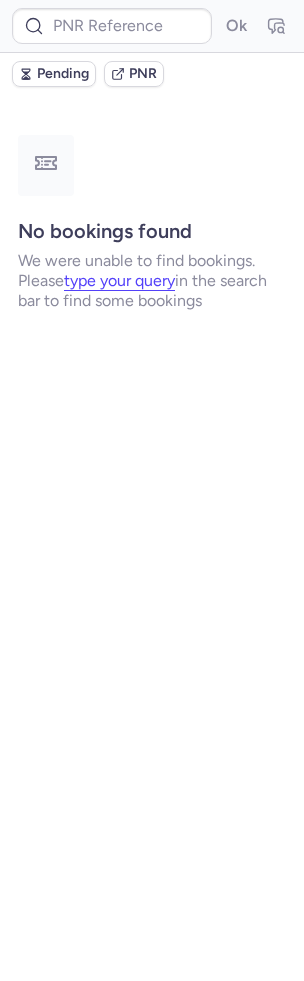 type on "CP9JY4" 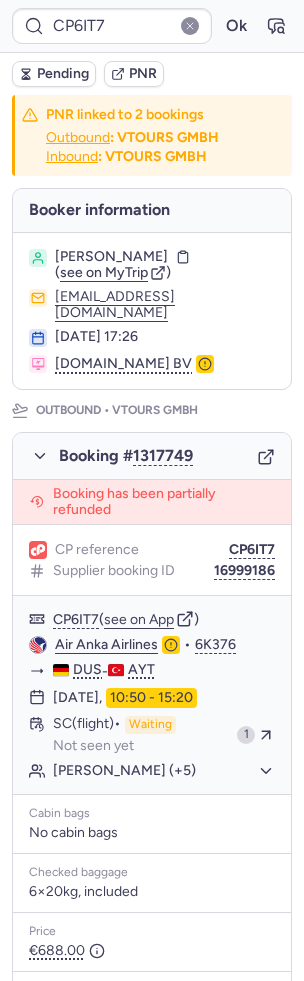 type on "16999186" 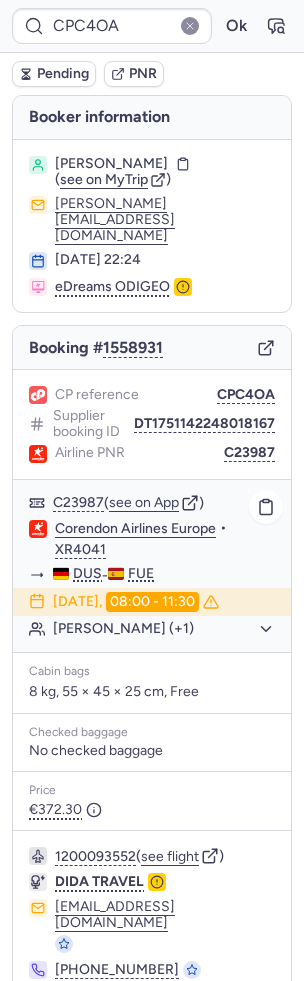 scroll, scrollTop: 12, scrollLeft: 0, axis: vertical 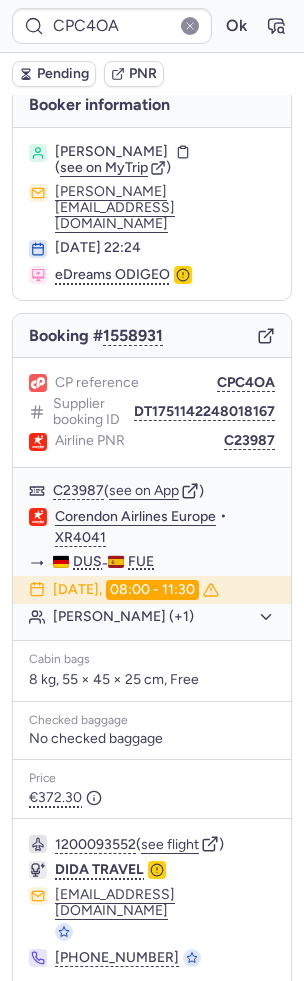 type on "CPXESU" 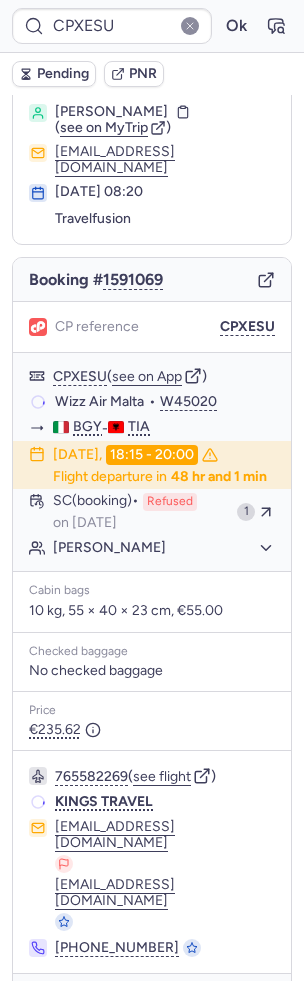 scroll, scrollTop: 22, scrollLeft: 0, axis: vertical 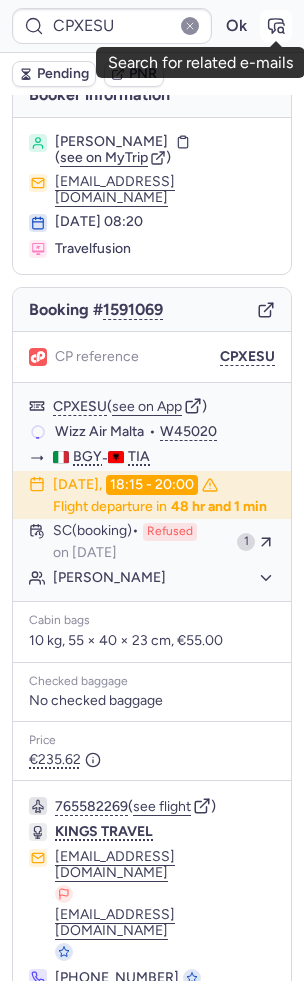 click 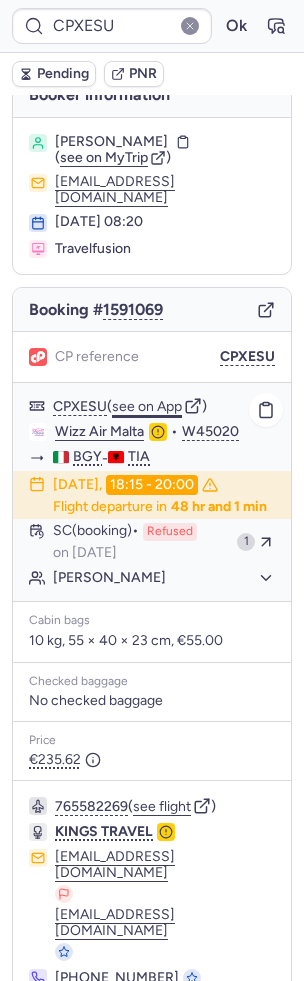 click on "see on App" 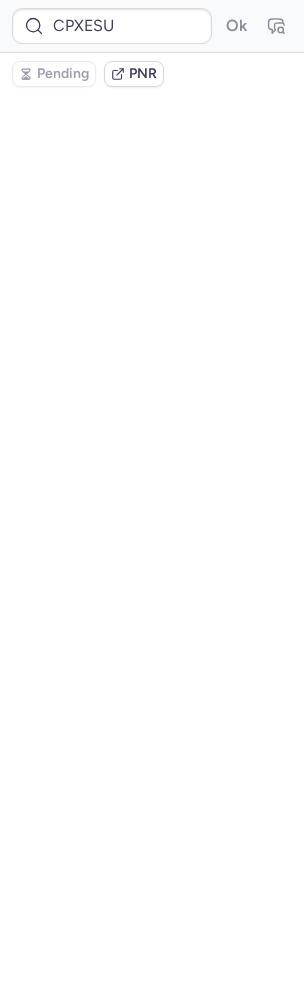 scroll, scrollTop: 0, scrollLeft: 0, axis: both 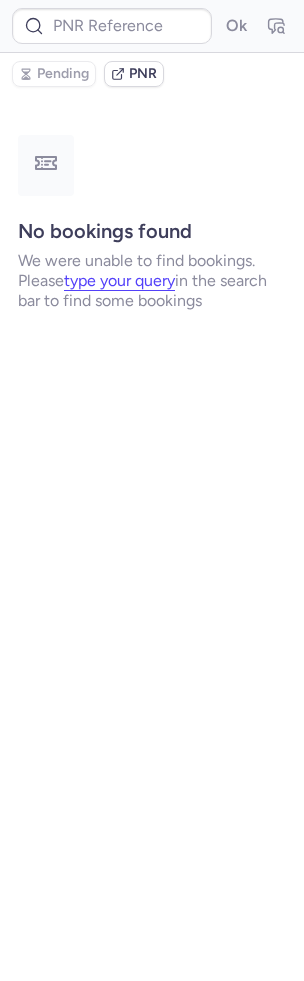 type on "E241305" 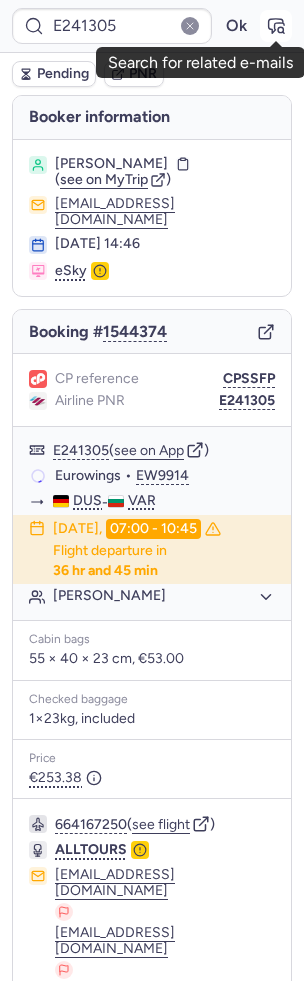 click 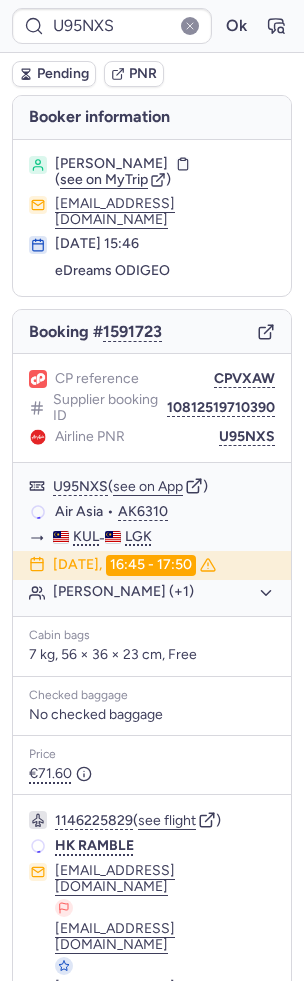 type on "CPH2KJ" 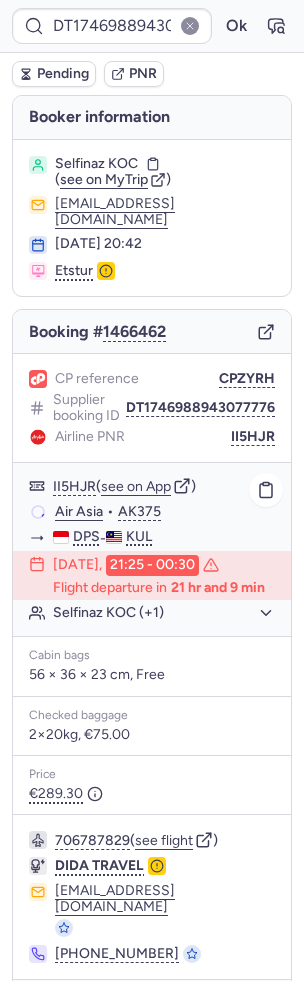 scroll, scrollTop: 12, scrollLeft: 0, axis: vertical 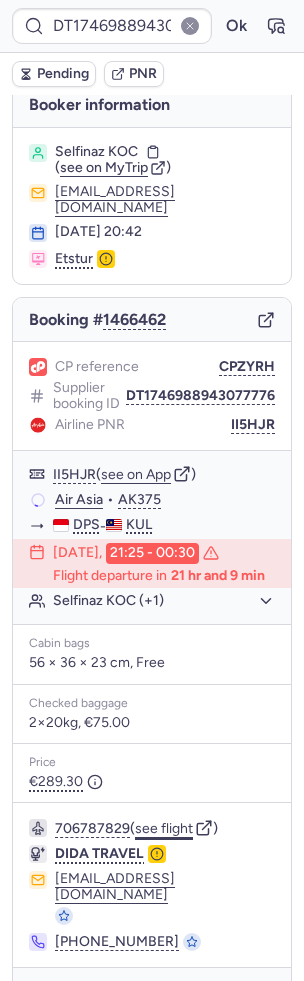 click on "see flight" 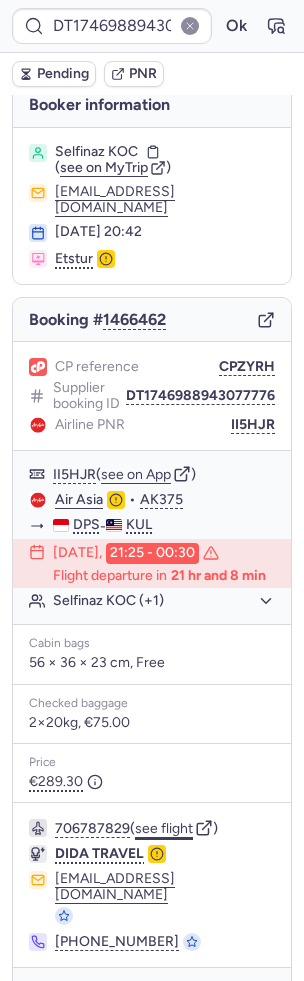 type on "CP9JY4" 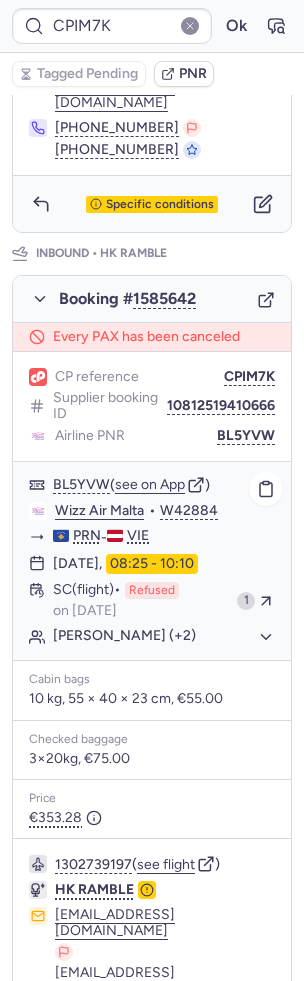 scroll, scrollTop: 938, scrollLeft: 0, axis: vertical 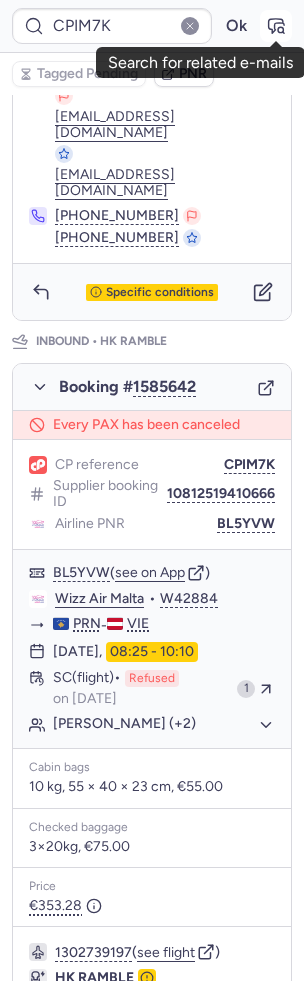click 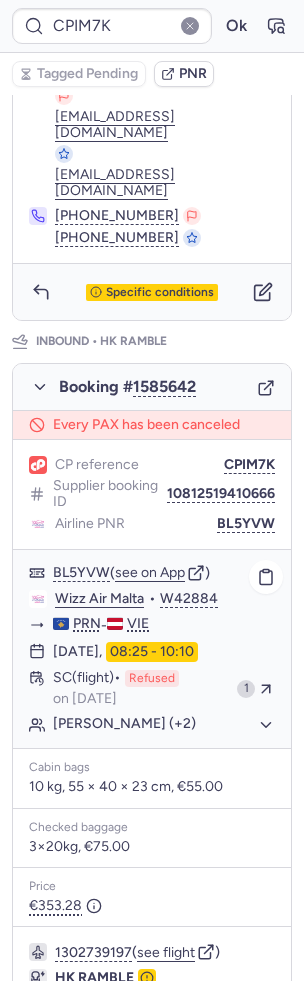 scroll, scrollTop: 888, scrollLeft: 0, axis: vertical 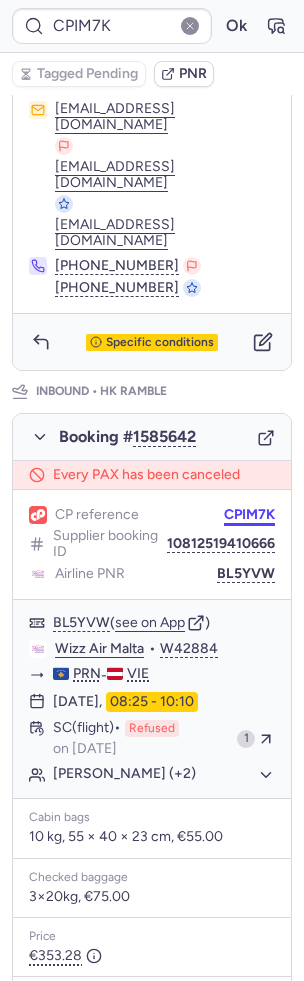 click on "CPIM7K" at bounding box center [249, 515] 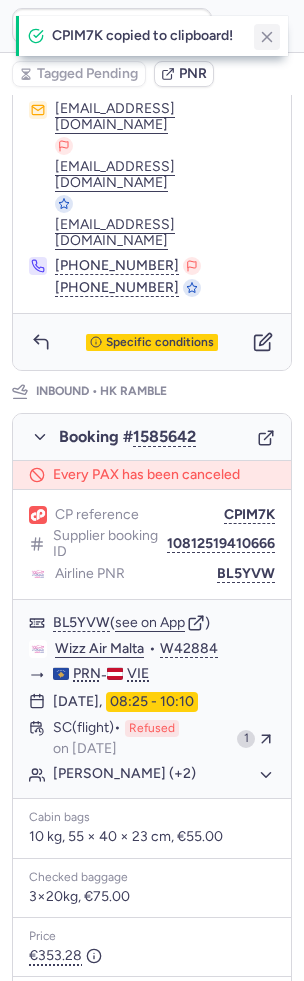click 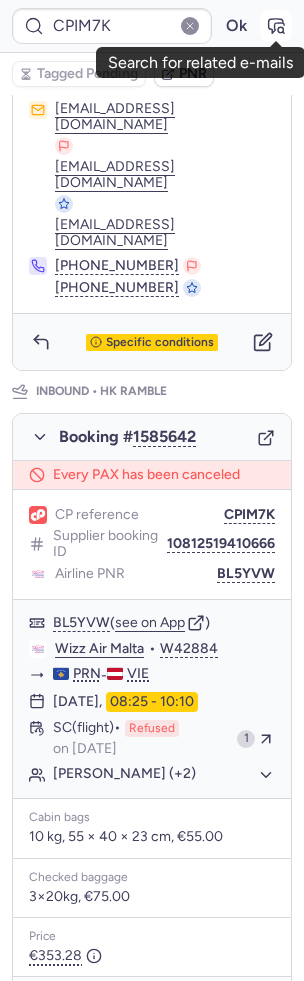 click 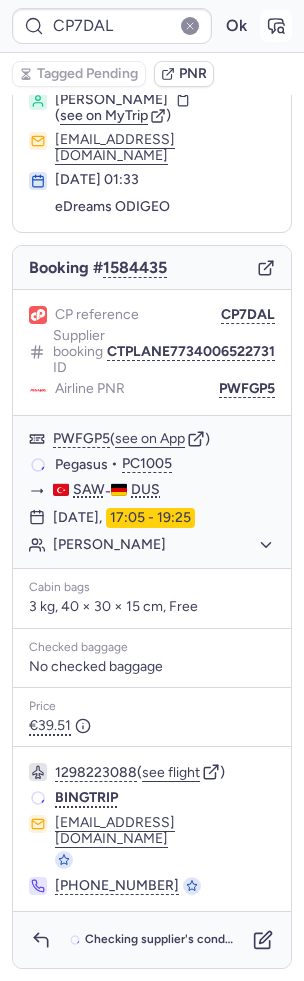 scroll, scrollTop: 0, scrollLeft: 0, axis: both 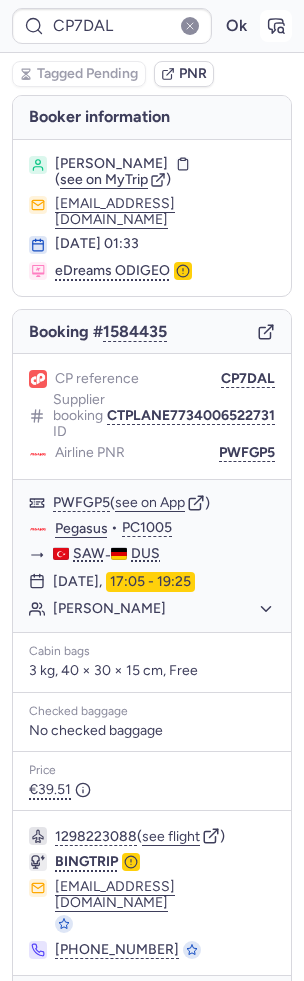 type on "CPJLZ3" 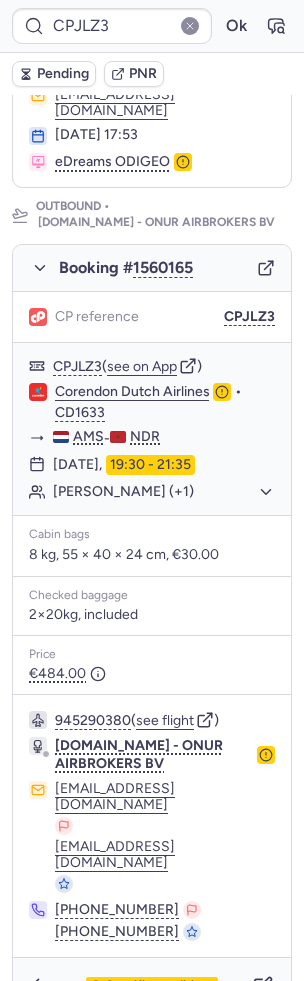 scroll, scrollTop: 734, scrollLeft: 0, axis: vertical 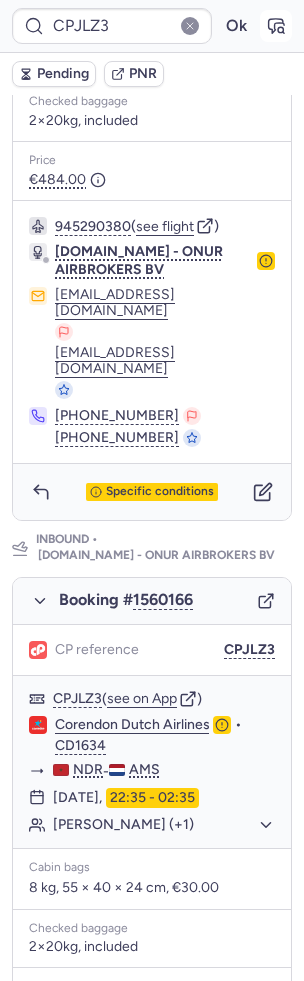 click 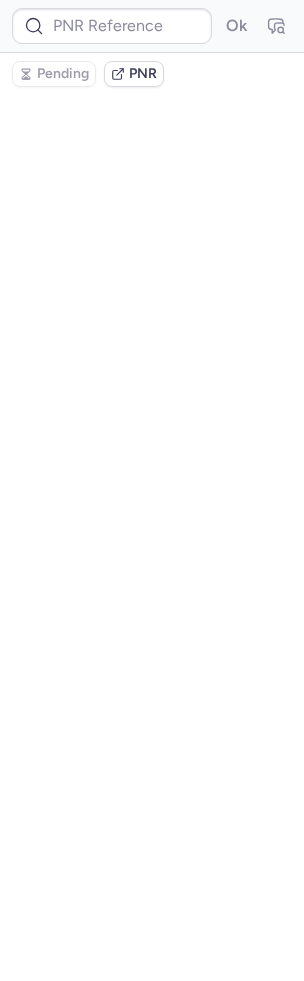 scroll, scrollTop: 0, scrollLeft: 0, axis: both 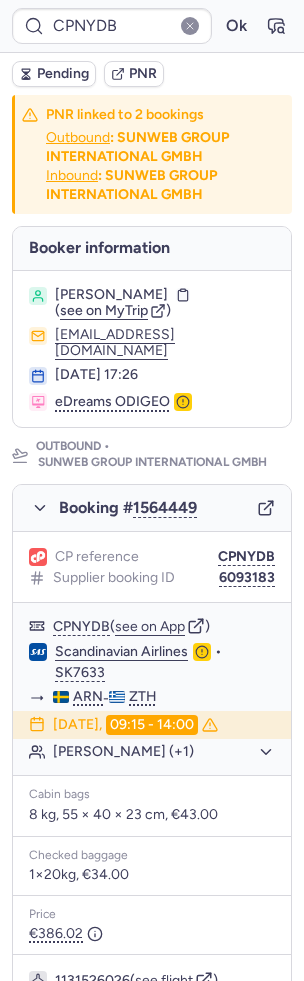 type on "CPUJRZ" 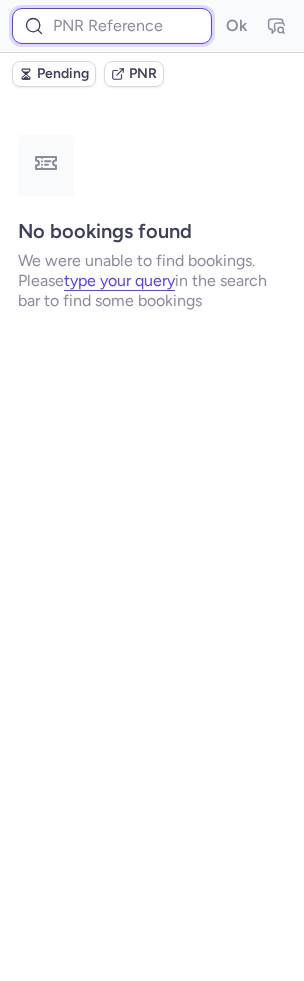 click at bounding box center (112, 26) 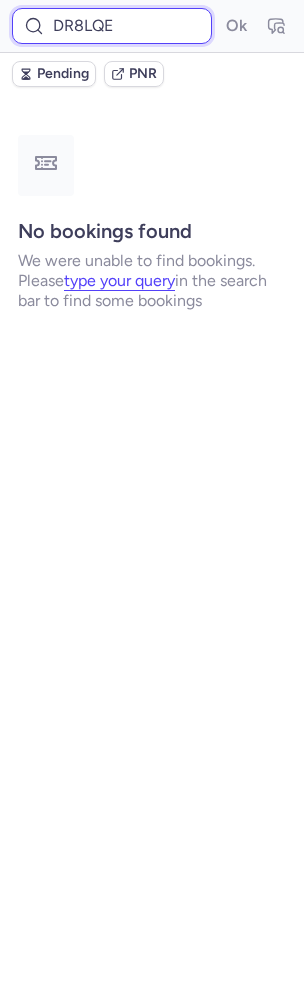 click on "Ok" at bounding box center [236, 26] 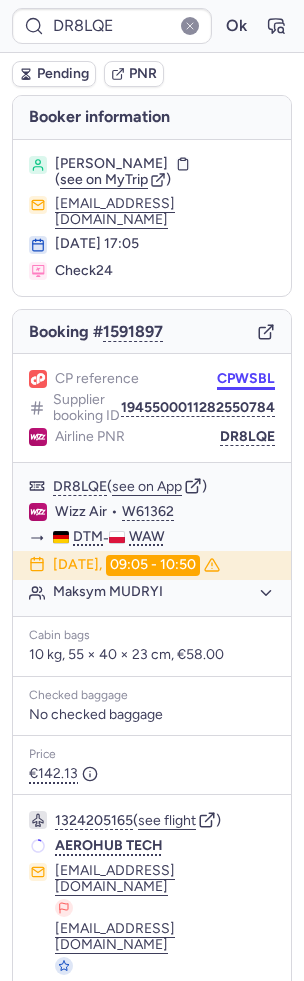 click on "CPWSBL" at bounding box center [246, 379] 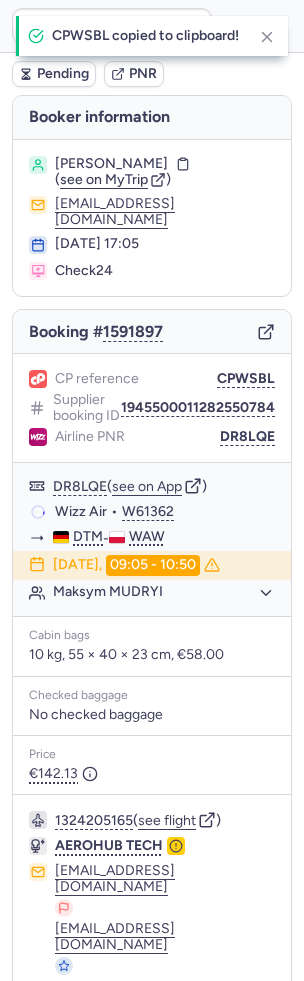 type on "CPWSBL" 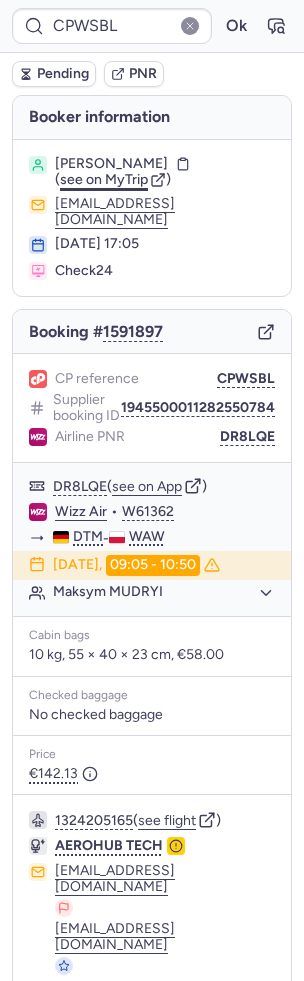 click on "see on MyTrip" at bounding box center (104, 179) 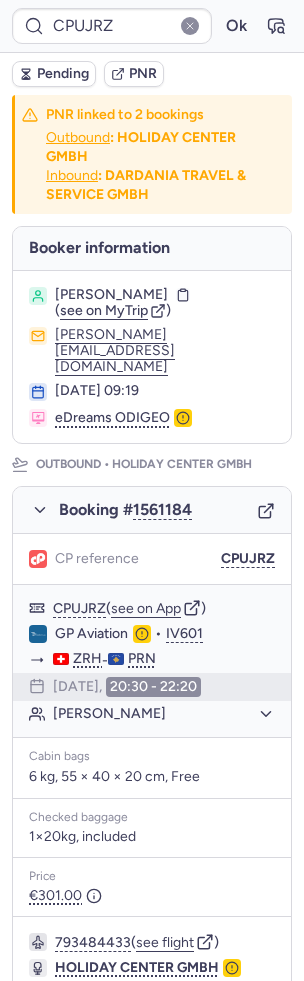 type on "CP9JY4" 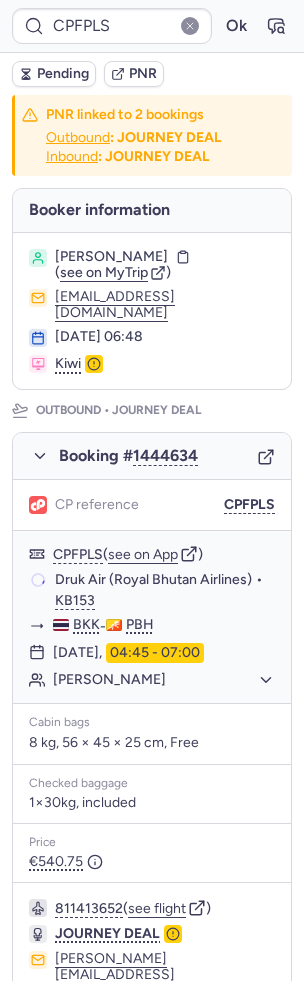 type on "CPWQ99" 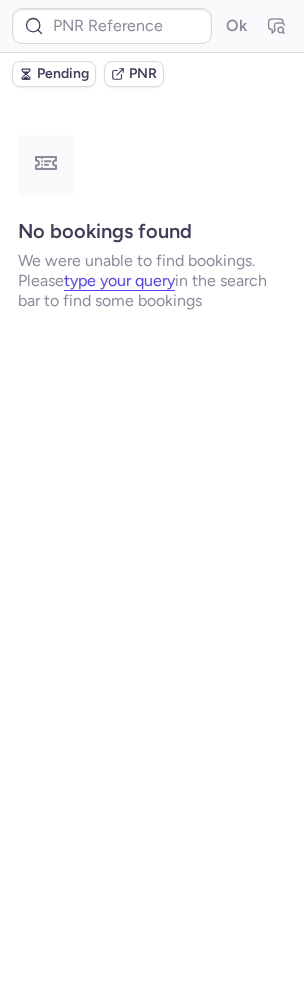 type on "CPIOMW" 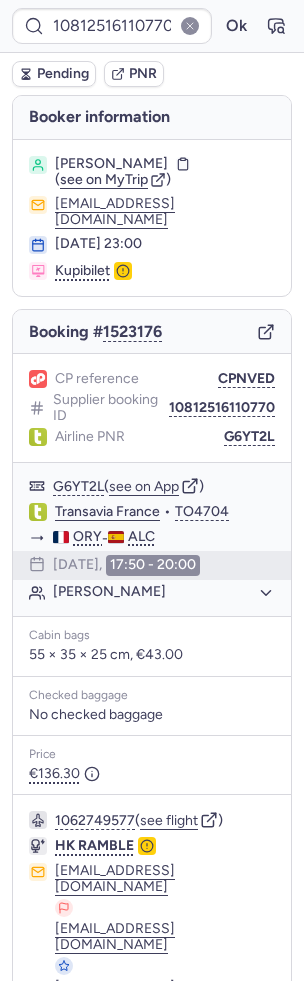 type on "CP9JY4" 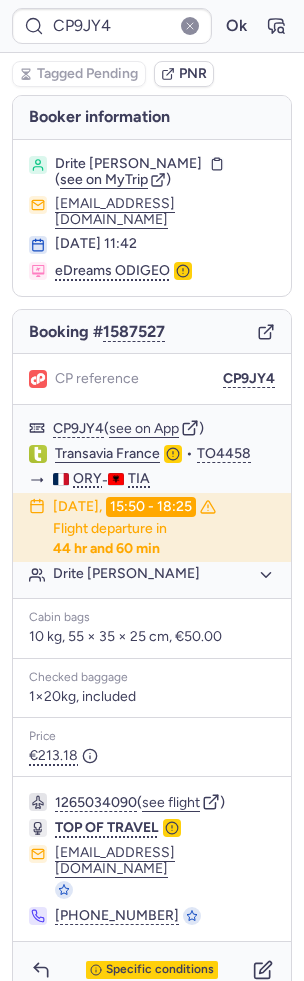 type on "CPYBX4" 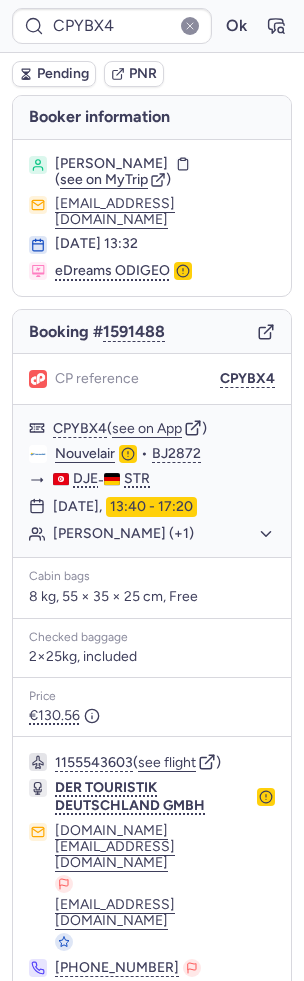click 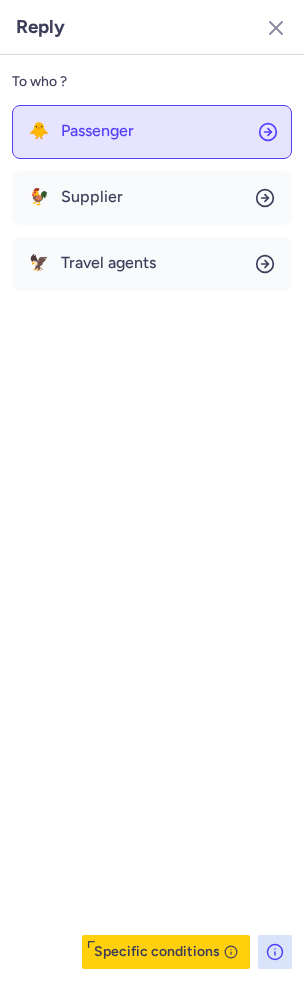 click on "Passenger" at bounding box center [97, 131] 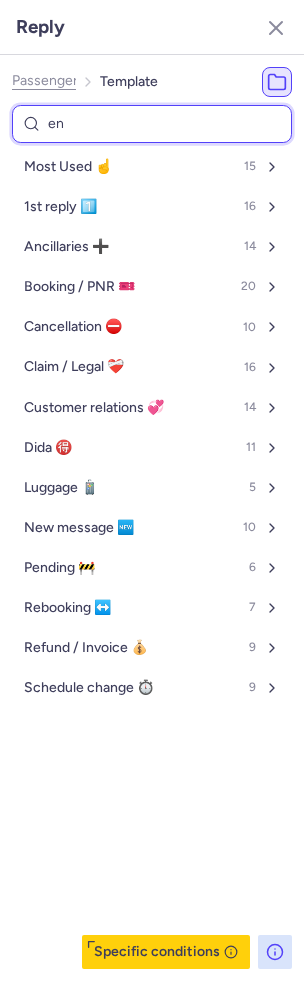 type on "end" 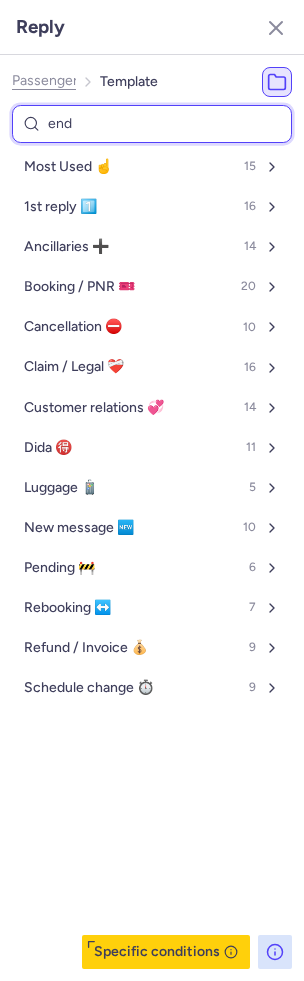 select on "de" 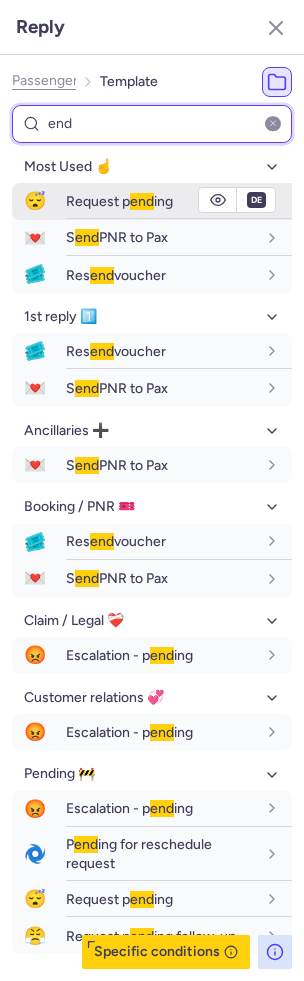 type on "end" 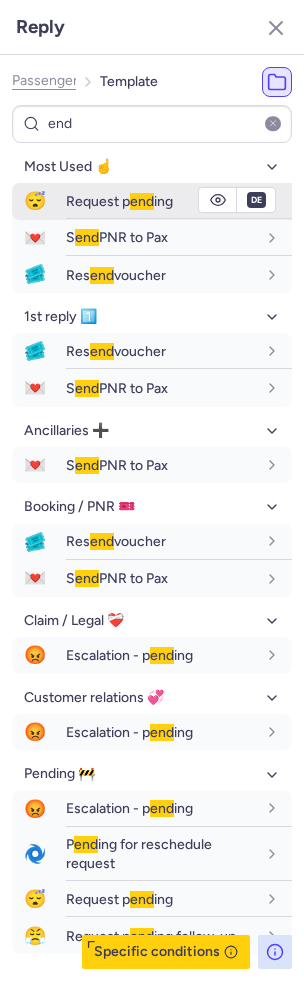 click on "Request p end ing" at bounding box center [179, 201] 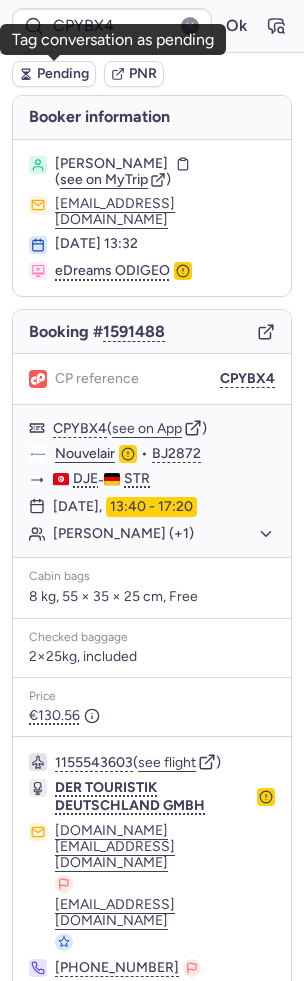 click on "Pending" at bounding box center [54, 74] 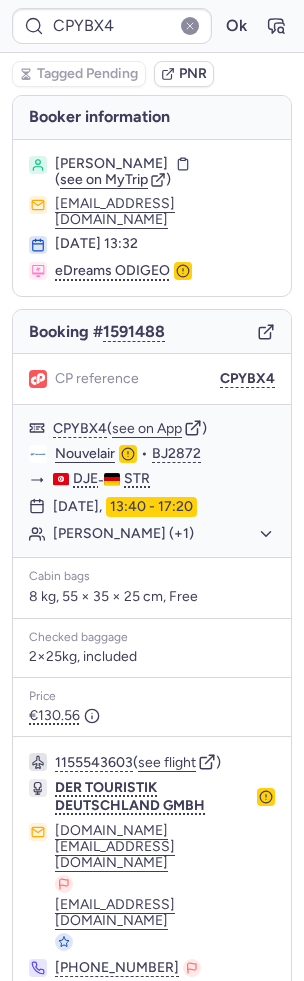 click 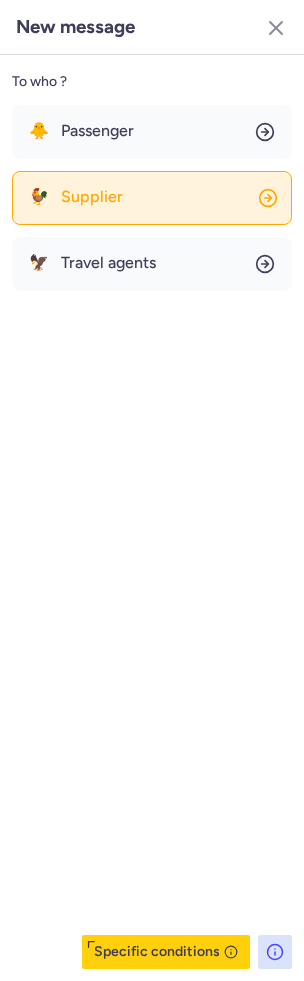 click on "Supplier" at bounding box center [92, 197] 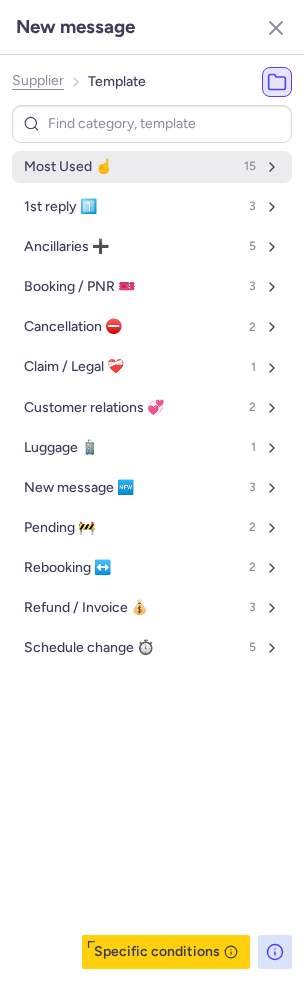 click on "Most Used ☝️" at bounding box center (68, 167) 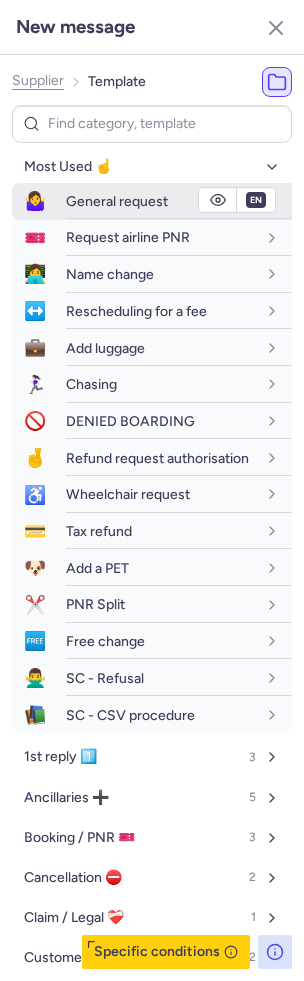 click on "General request" at bounding box center [117, 201] 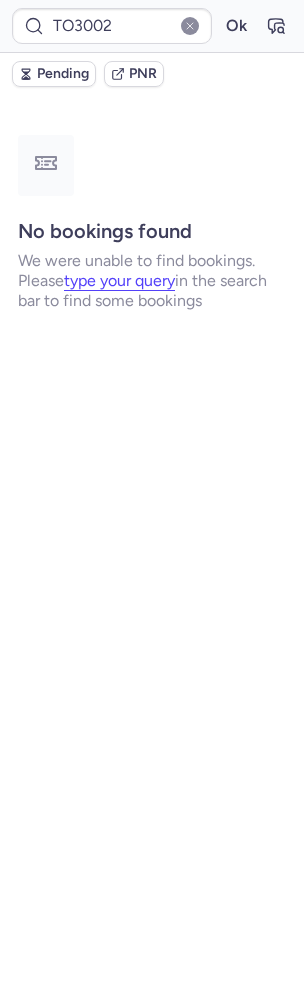 type on "CB8QGM" 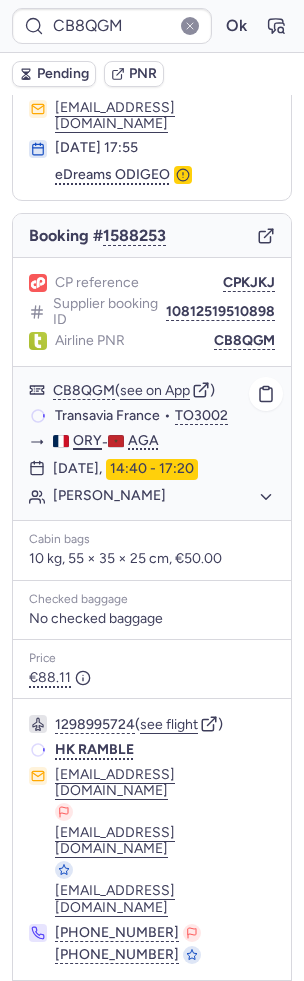 scroll, scrollTop: 0, scrollLeft: 0, axis: both 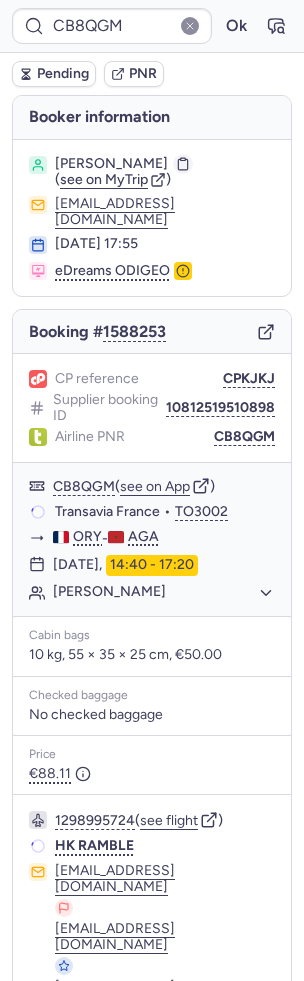 click 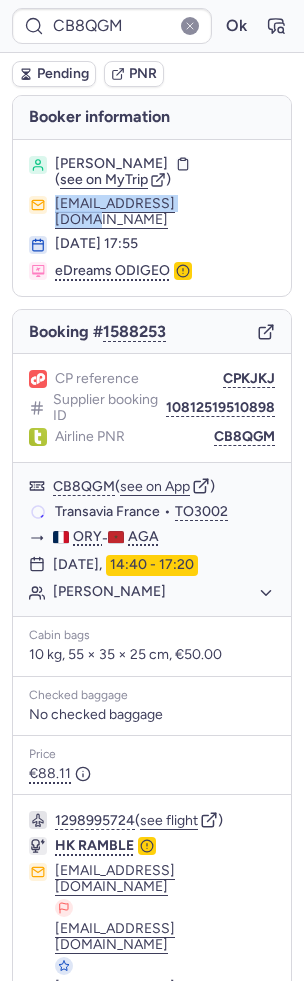 drag, startPoint x: 210, startPoint y: 204, endPoint x: 51, endPoint y: 204, distance: 159 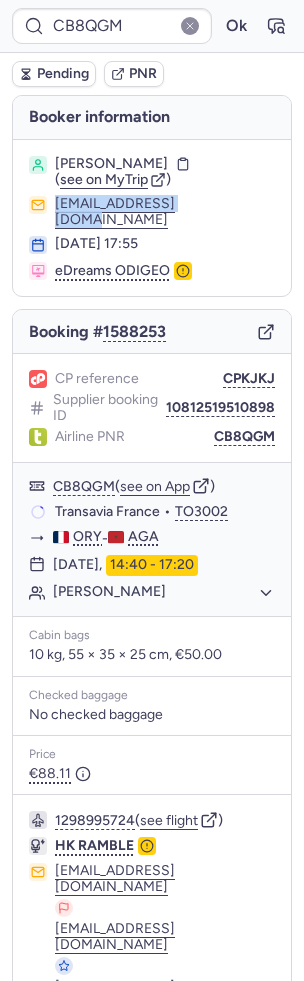 click on "[EMAIL_ADDRESS][DOMAIN_NAME]" at bounding box center [152, 212] 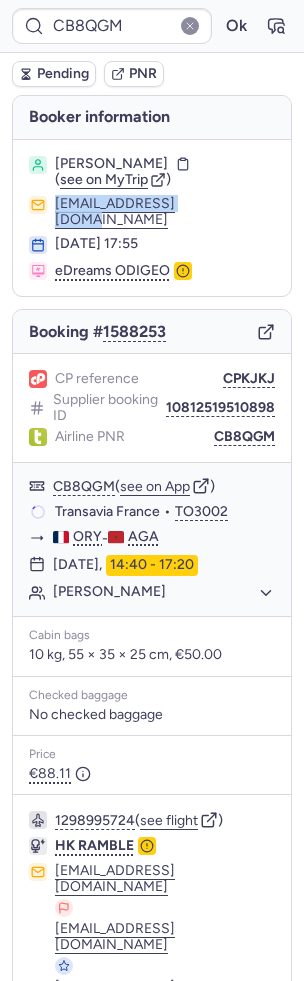 copy on "[EMAIL_ADDRESS][DOMAIN_NAME]" 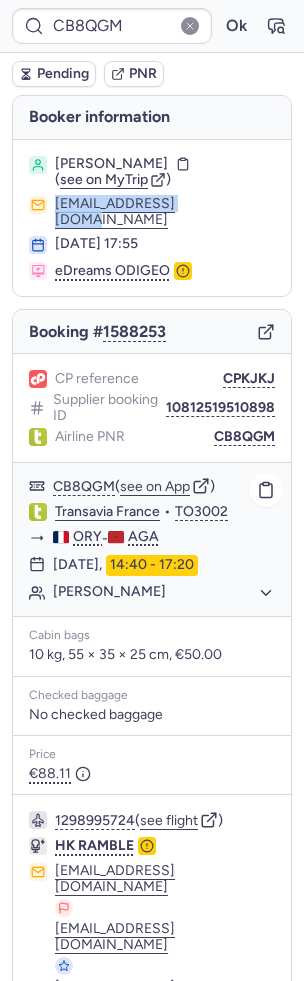 scroll, scrollTop: 96, scrollLeft: 0, axis: vertical 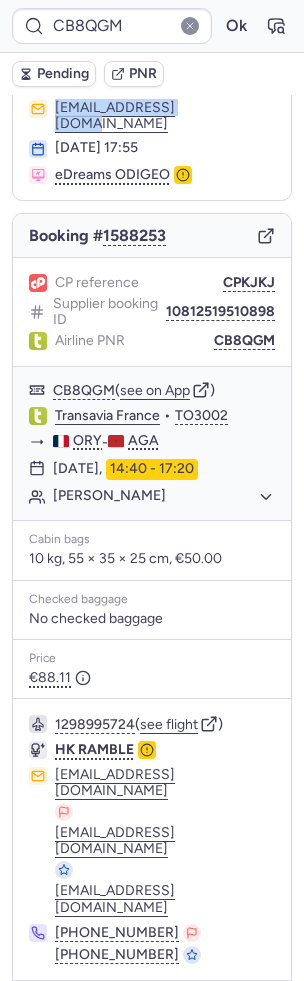 click at bounding box center (41, 1009) 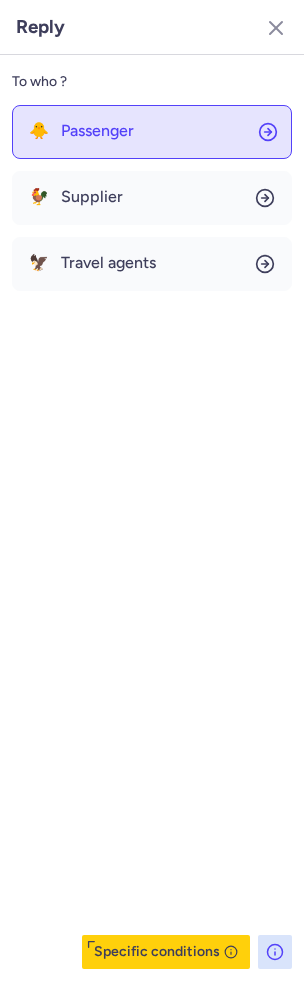 click on "Passenger" at bounding box center (97, 131) 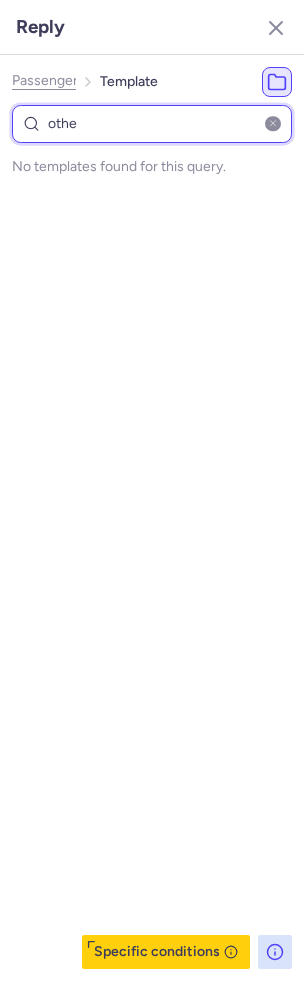 type on "other" 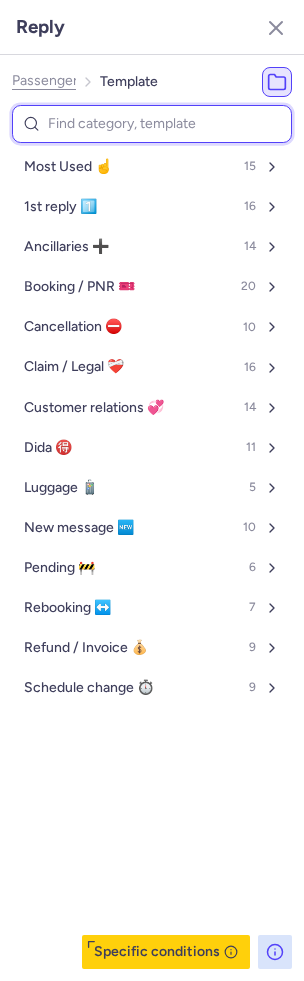 type on "s" 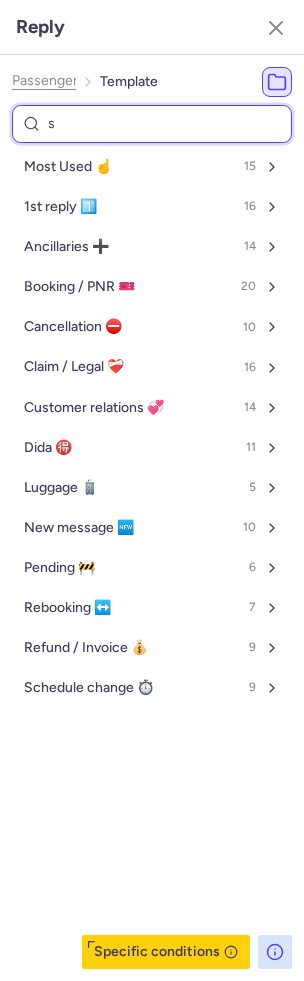 select on "en" 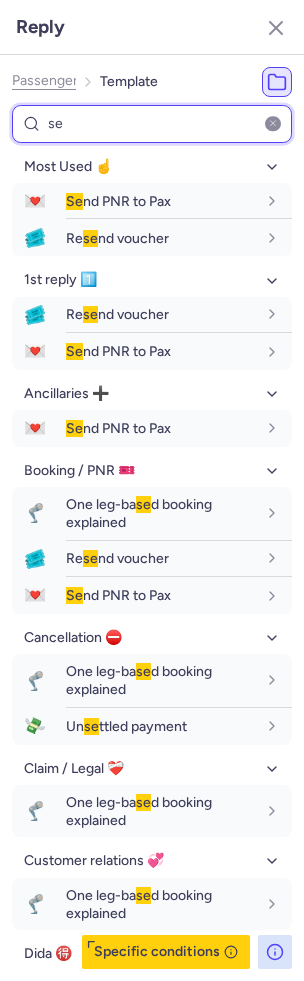 type on "s" 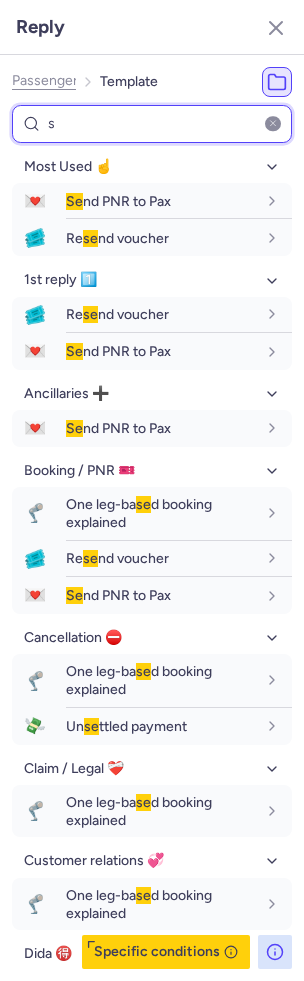 type 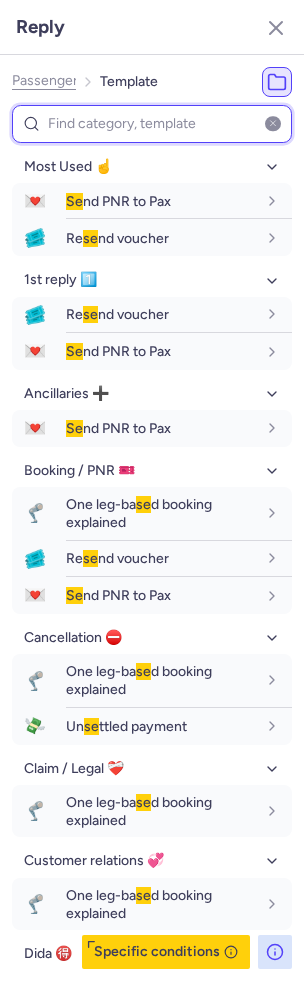 select on "en" 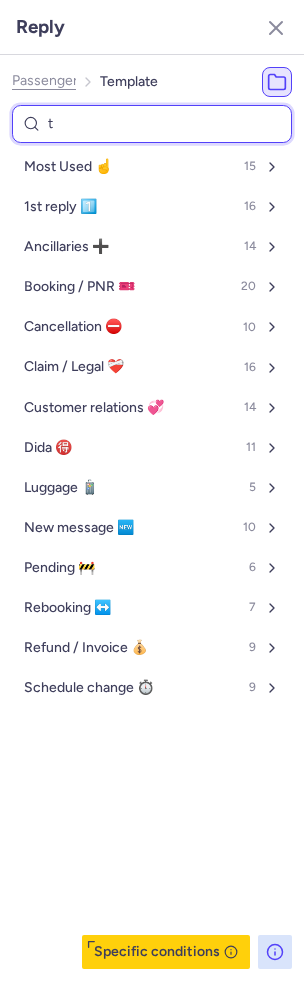 type on "tr" 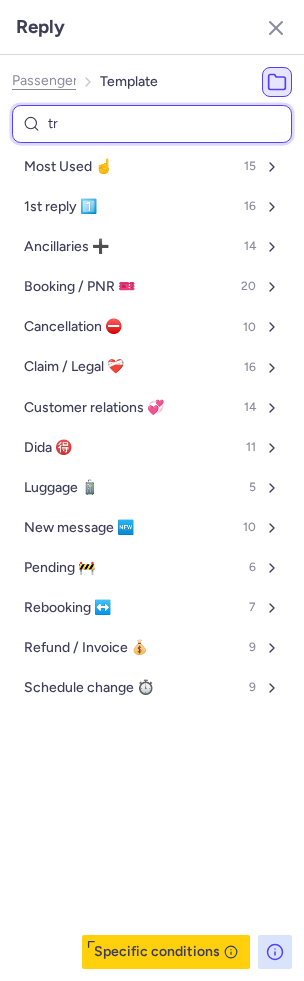 select on "en" 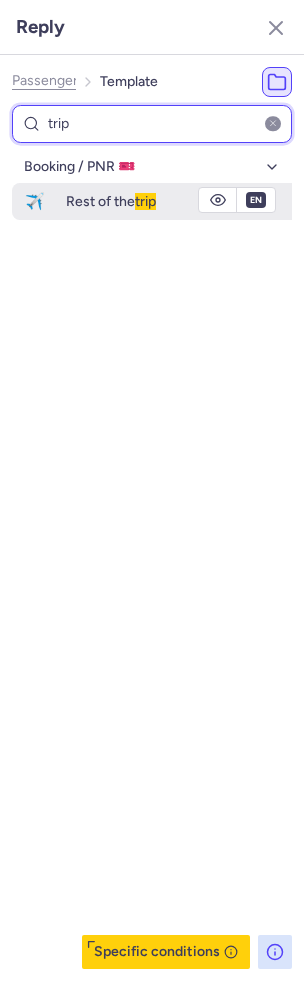 type on "trip" 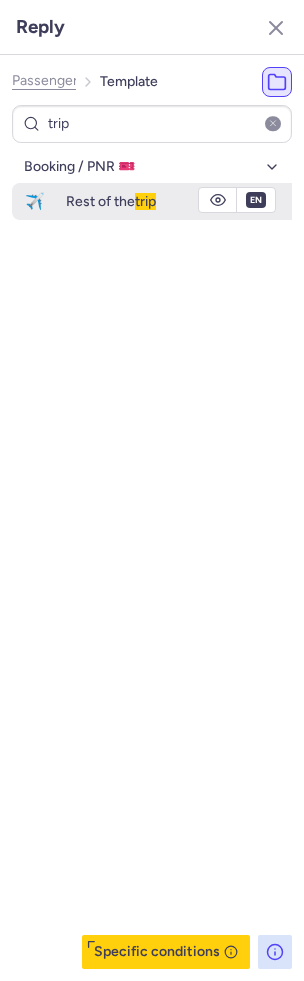click on "Rest of the  trip" at bounding box center [111, 201] 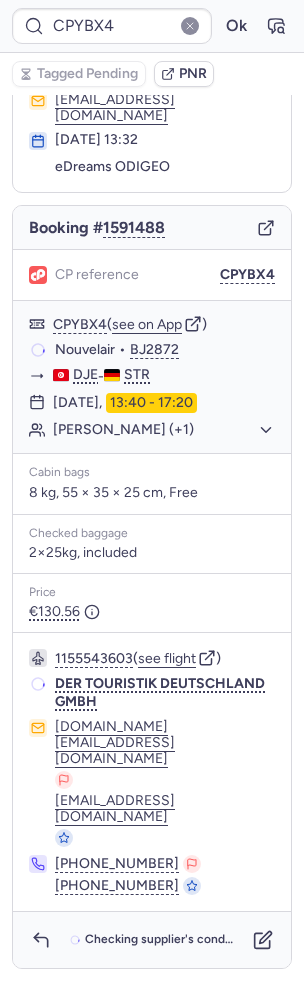 scroll, scrollTop: 0, scrollLeft: 0, axis: both 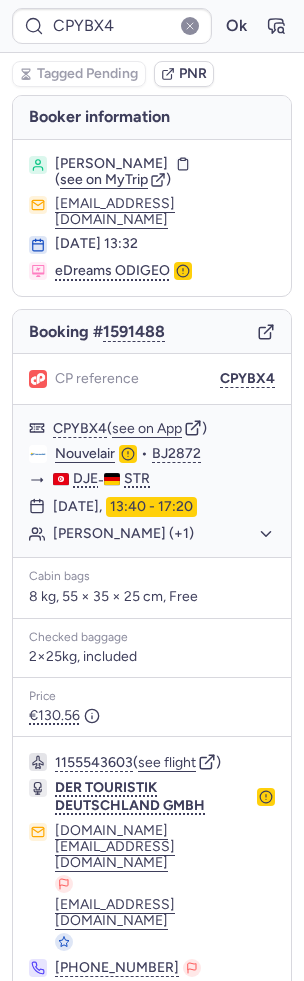 type on "CPR4VV" 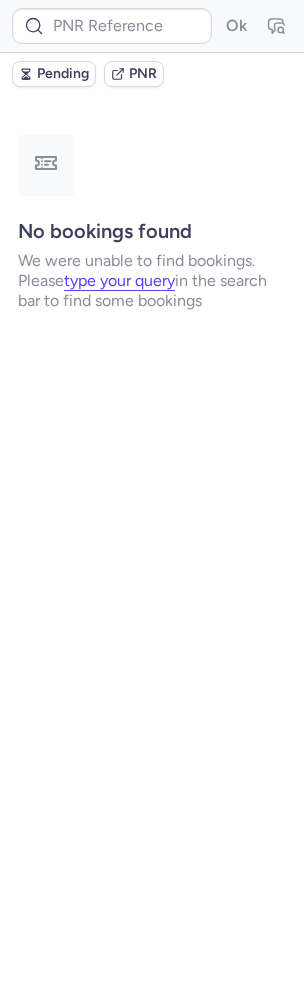 type on "CPYBX4" 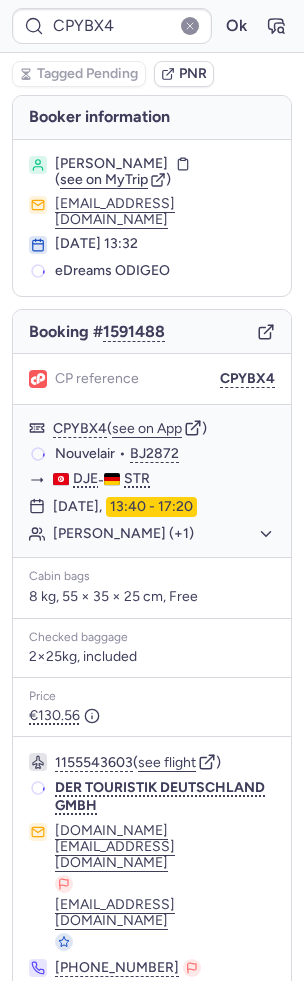 type on "CPR4VV" 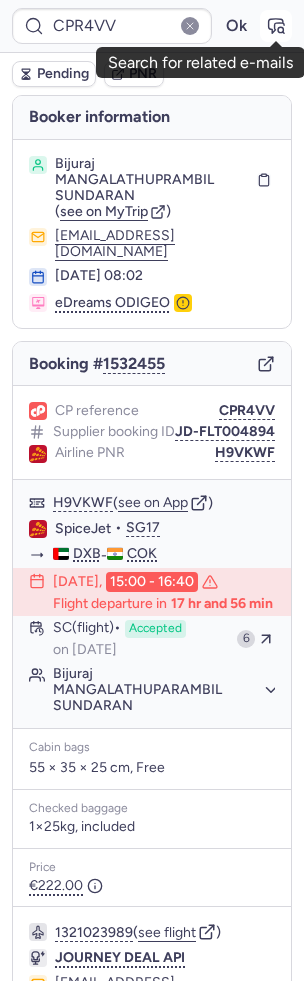 click 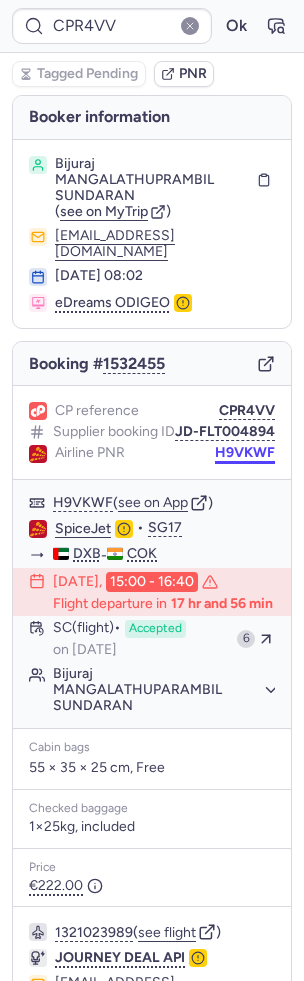 click on "H9VKWF" at bounding box center [245, 453] 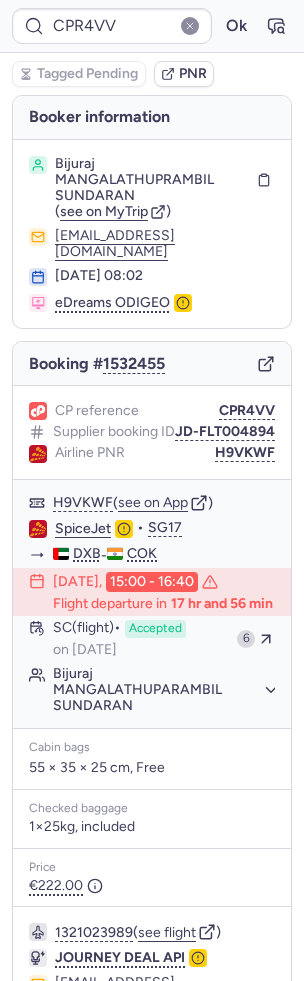 type on "CPC4OA" 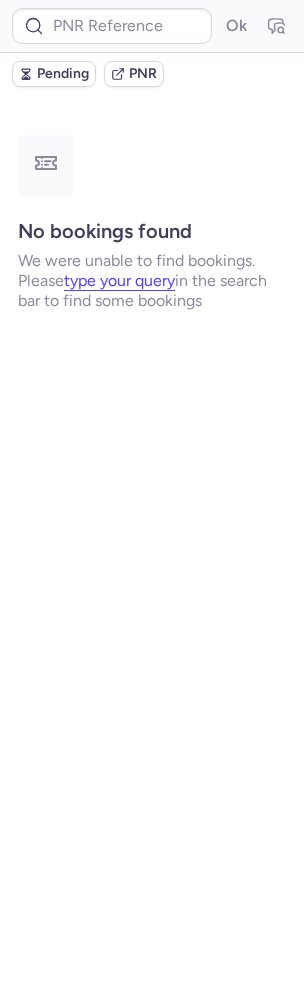 type on "CPW6KW" 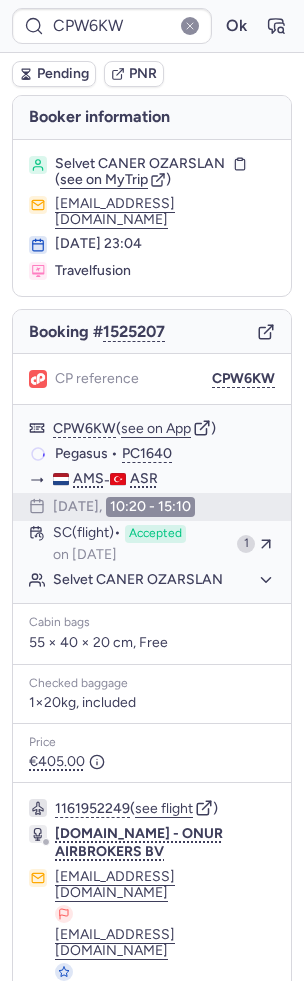 scroll, scrollTop: 42, scrollLeft: 0, axis: vertical 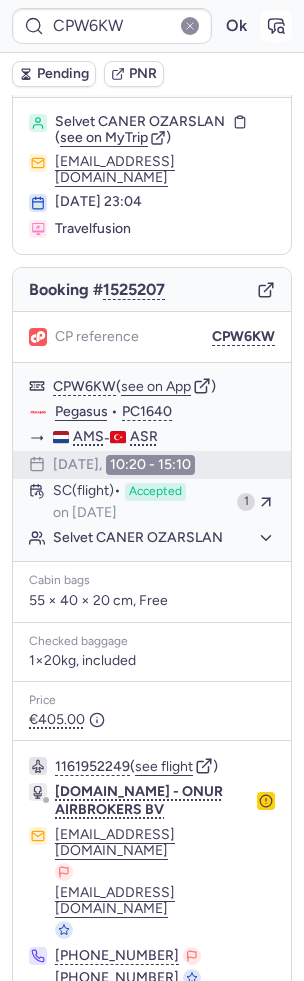 click 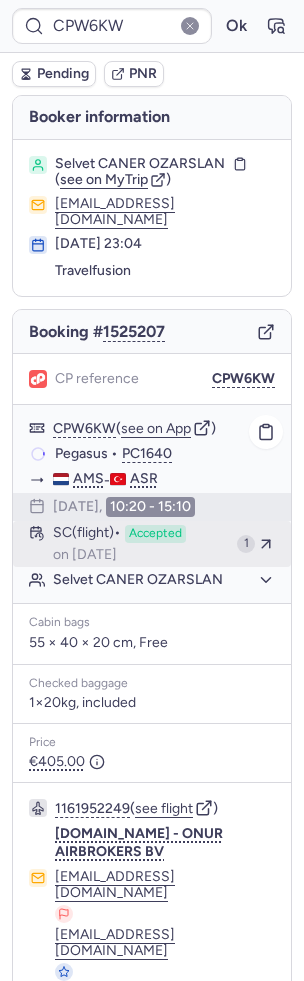 scroll, scrollTop: 42, scrollLeft: 0, axis: vertical 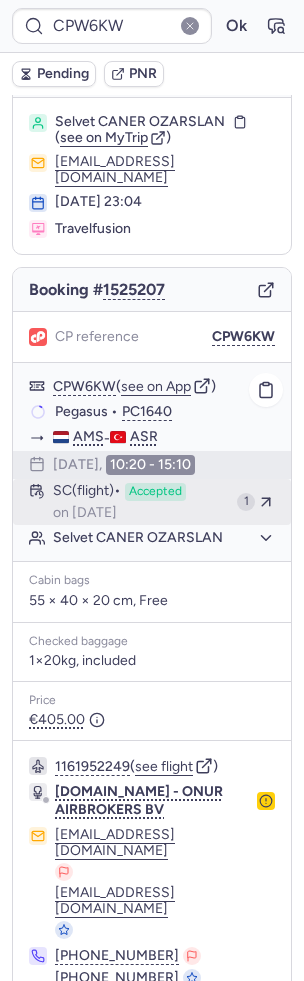 click on "SC   (flight)" at bounding box center [87, 492] 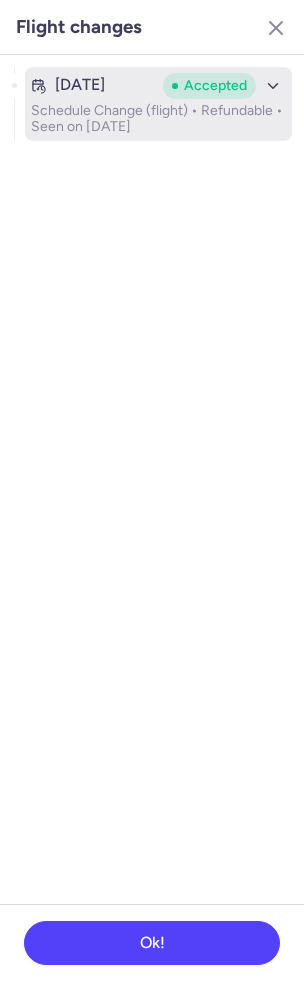 click on "Schedule Change (flight) • Refundable • Seen on [DATE]" at bounding box center [158, 119] 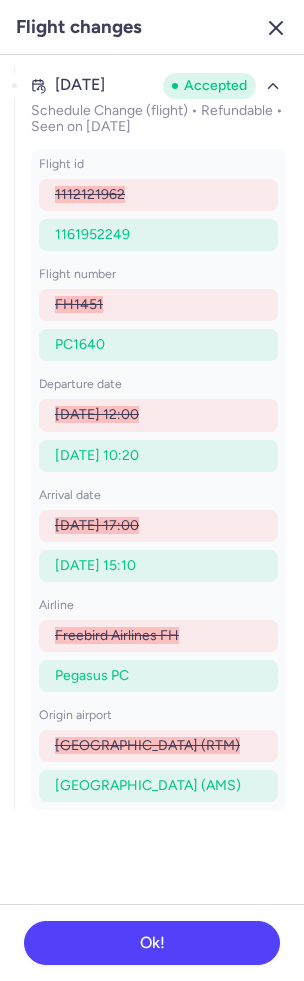click 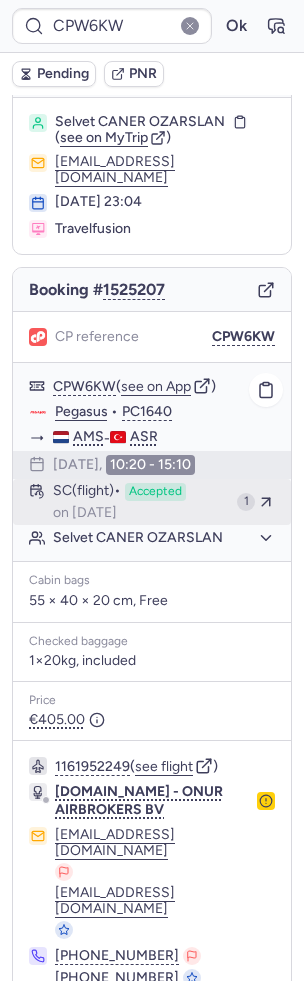 click on "on [DATE]" at bounding box center [85, 513] 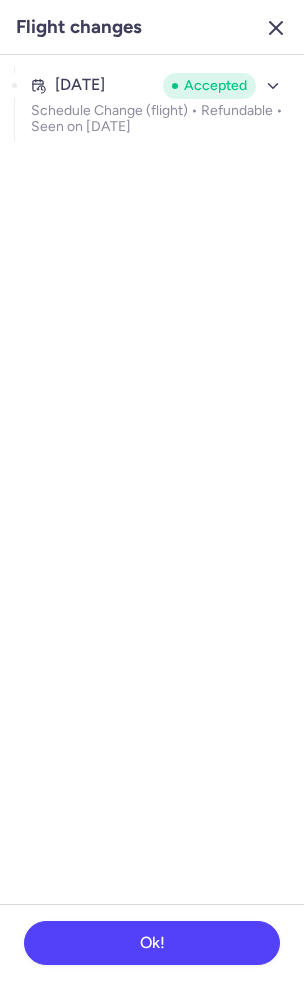 click 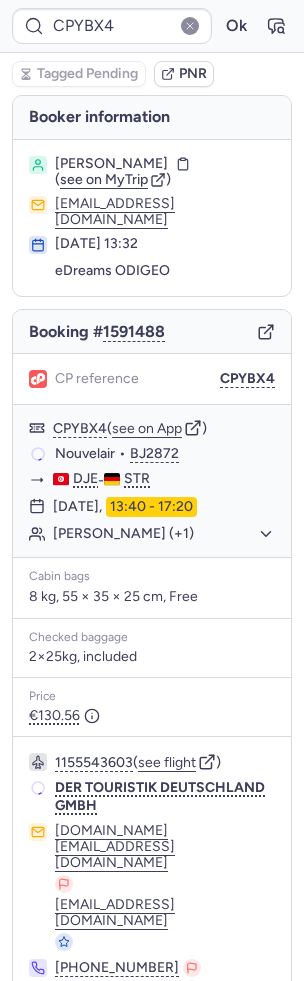 scroll, scrollTop: 0, scrollLeft: 0, axis: both 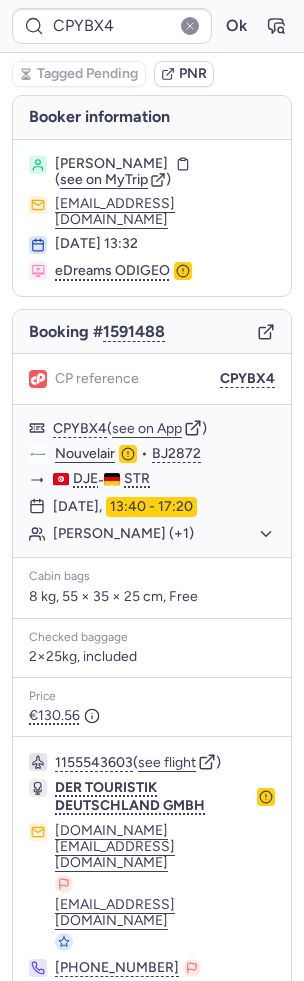 type on "CPWKUF" 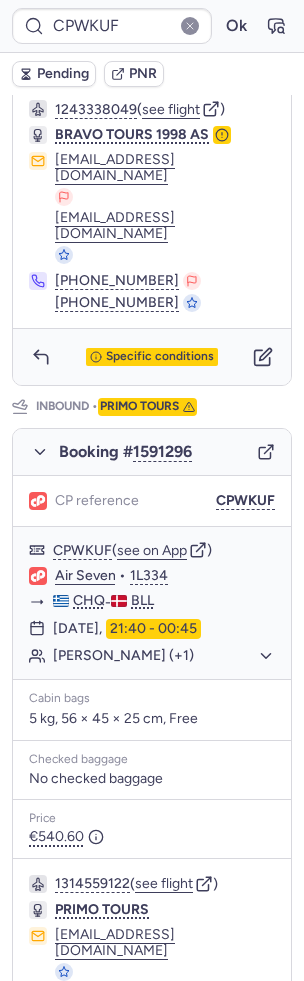 scroll, scrollTop: 794, scrollLeft: 0, axis: vertical 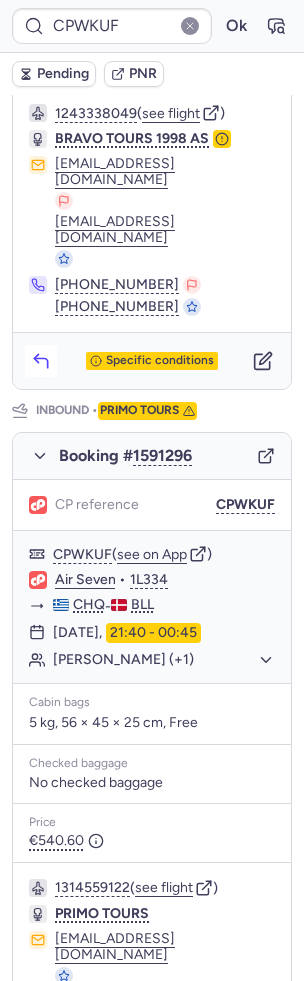 click 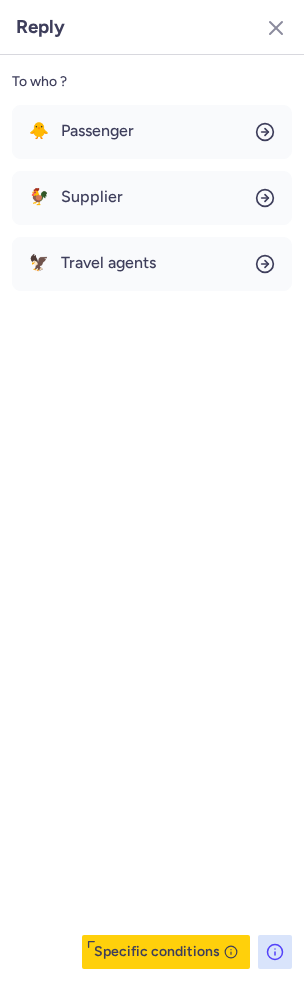 click on "Reply" at bounding box center (152, 27) 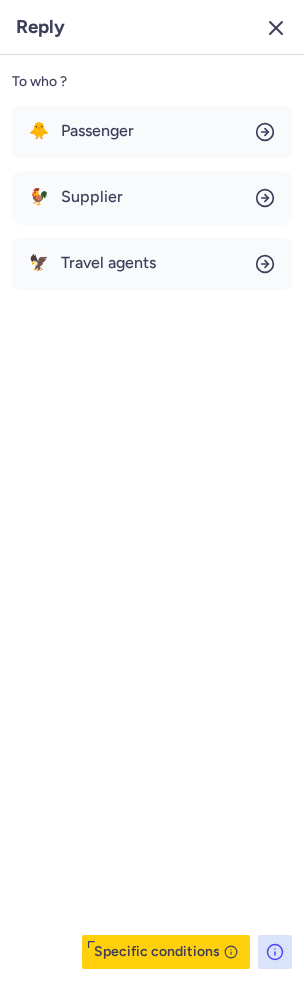 click 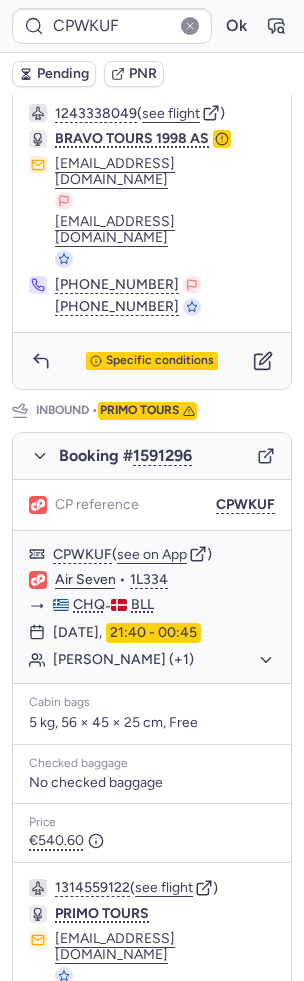 click on "1243338049  ( see flight )  BRAVO TOURS 1998 AS [EMAIL_ADDRESS][DOMAIN_NAME] [EMAIL_ADDRESS][DOMAIN_NAME] [PHONE_NUMBER] [PHONE_NUMBER]" at bounding box center (152, 210) 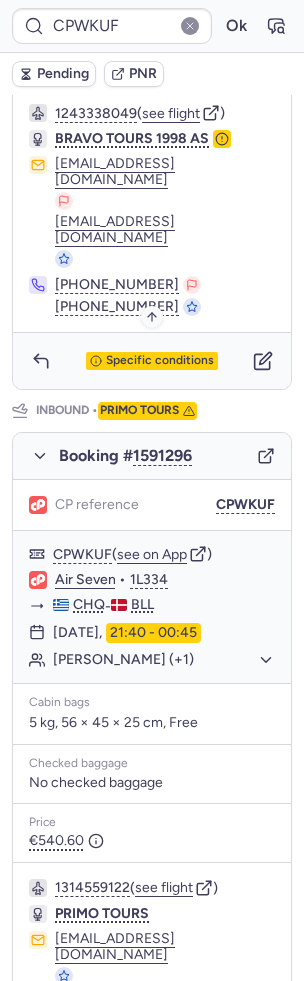 click on "Specific conditions" at bounding box center [160, 361] 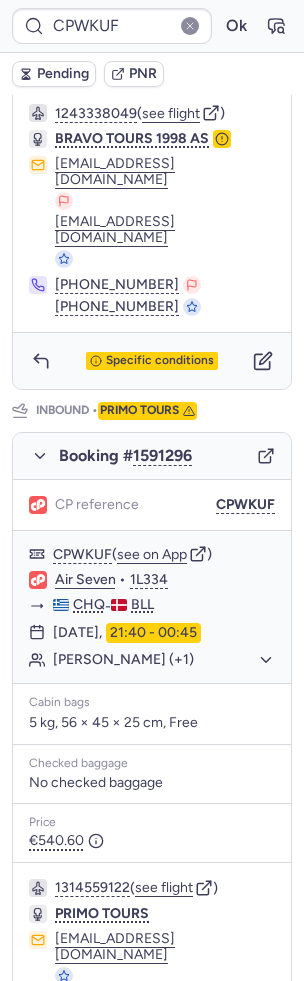 scroll, scrollTop: 111, scrollLeft: 0, axis: vertical 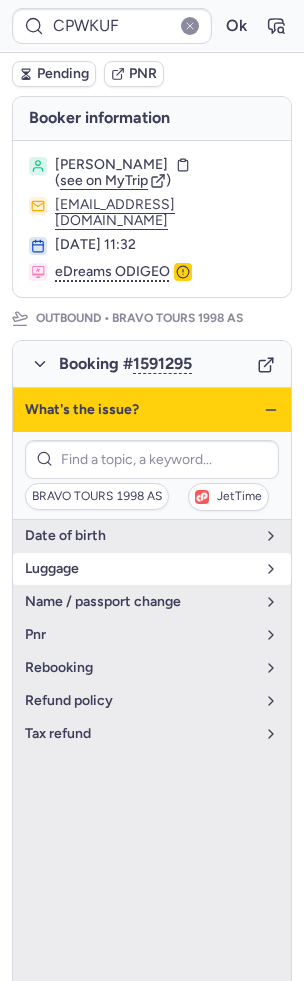click on "luggage" at bounding box center [152, 569] 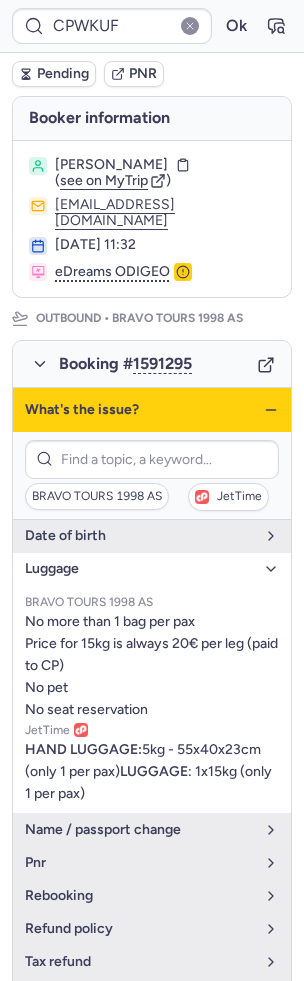 click 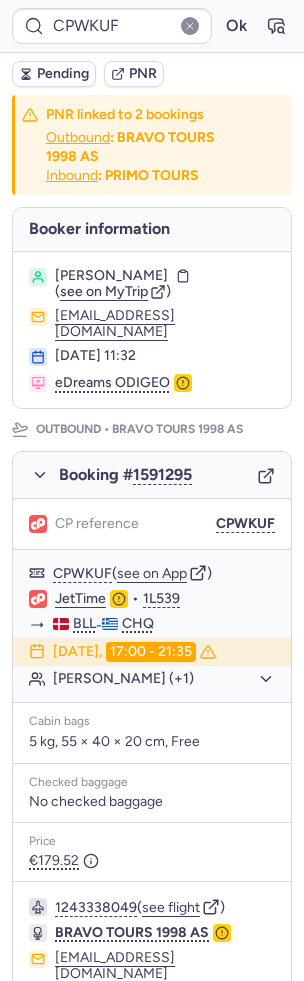 scroll, scrollTop: 168, scrollLeft: 0, axis: vertical 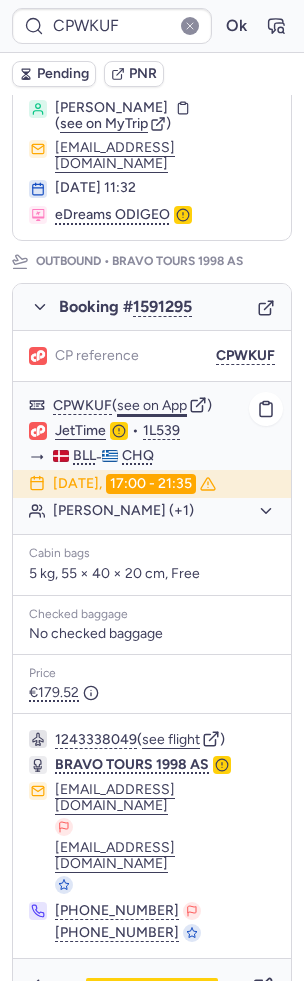 click on "see on App" 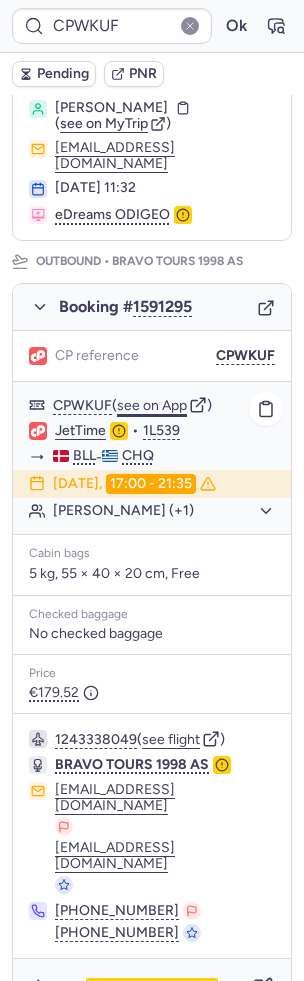 type 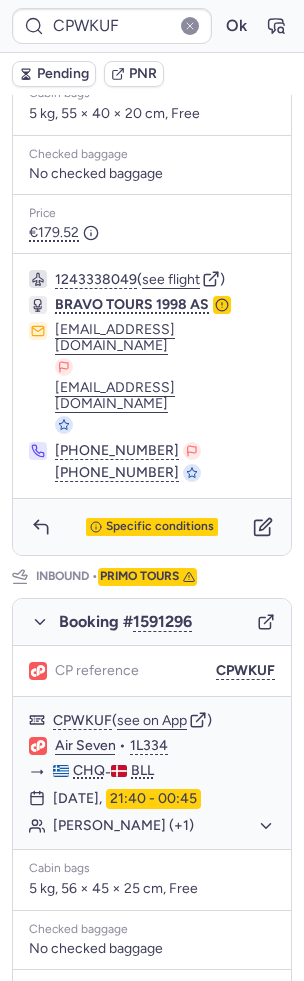 scroll, scrollTop: 798, scrollLeft: 0, axis: vertical 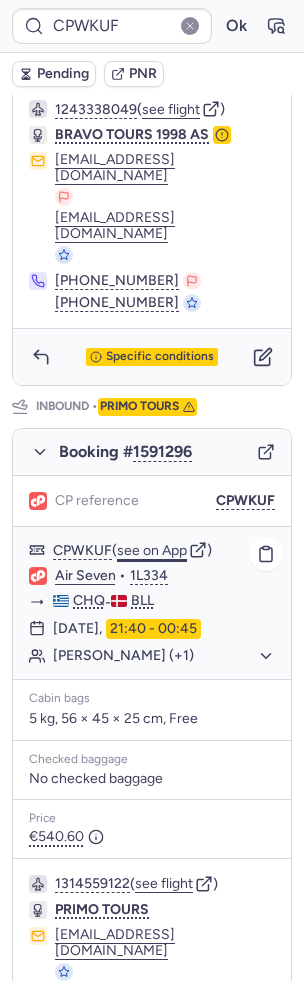 click on "see on App" 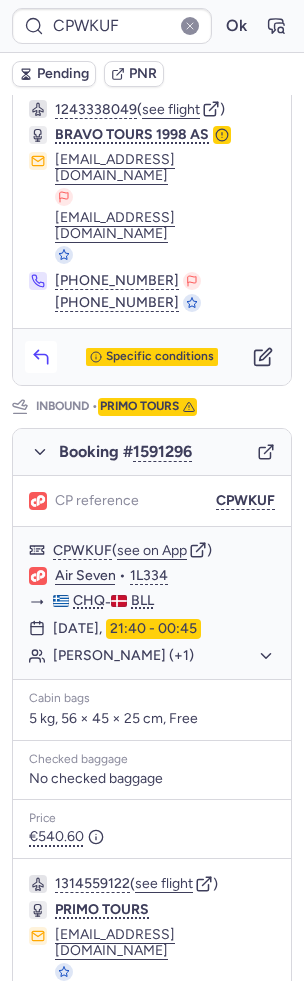 click 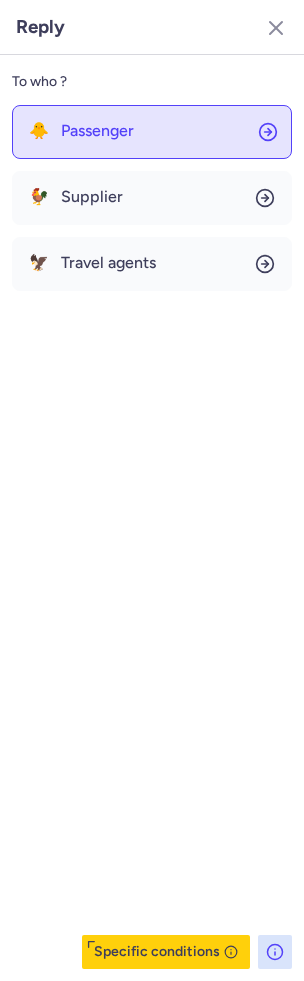 click on "Passenger" at bounding box center [97, 131] 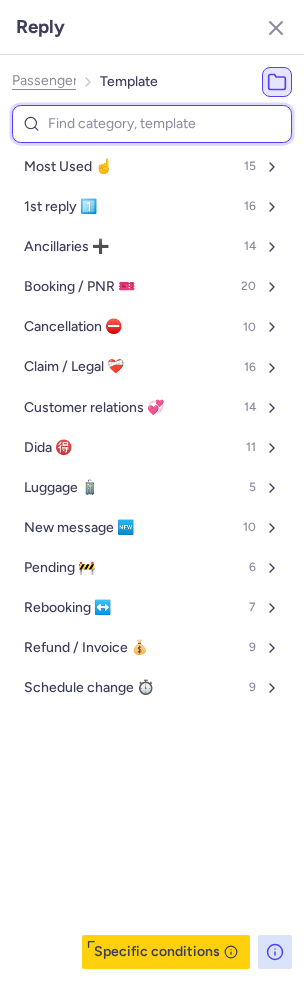 type on "a" 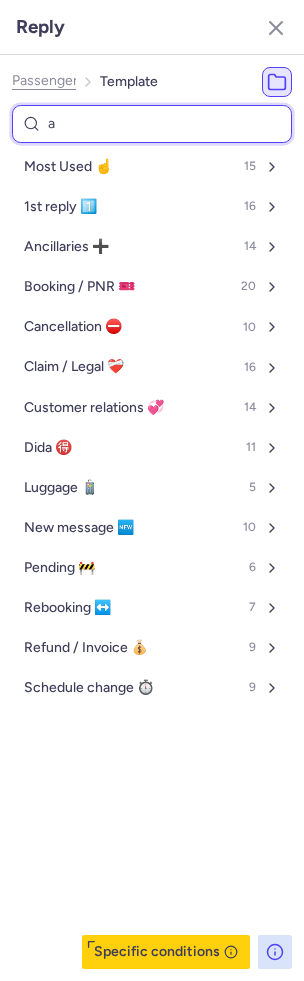 select on "en" 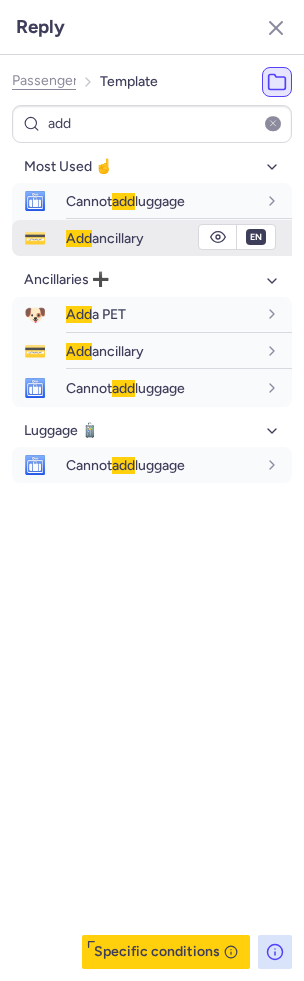 click on "Add  ancillary" at bounding box center [105, 238] 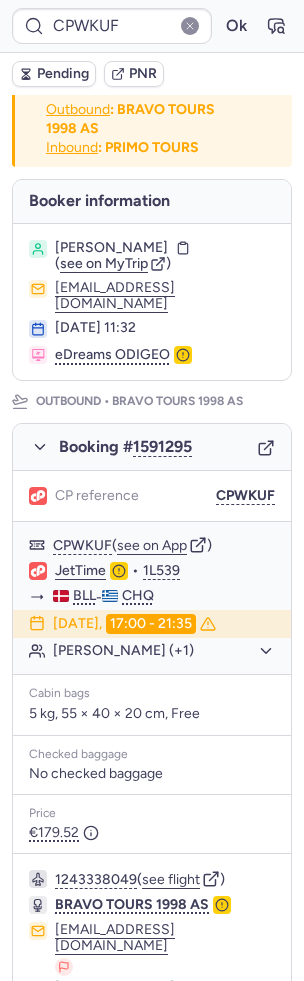 scroll, scrollTop: 0, scrollLeft: 0, axis: both 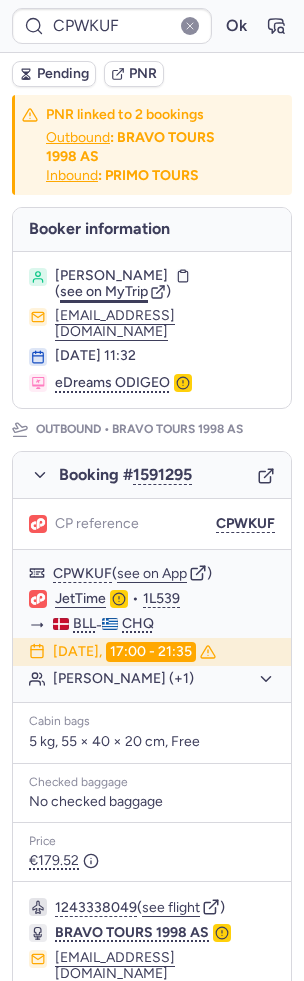 click on "see on MyTrip" at bounding box center (104, 291) 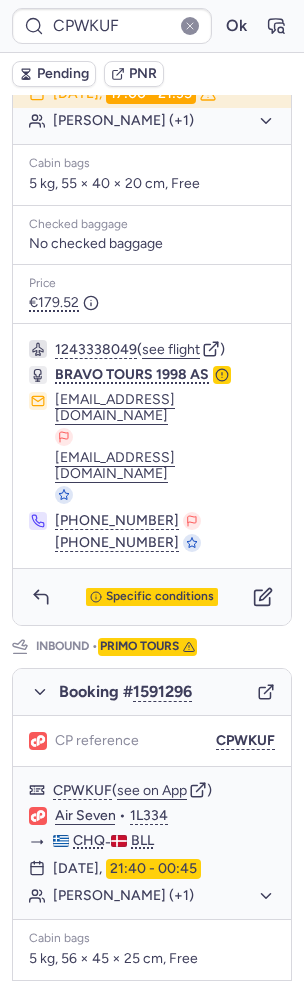 scroll, scrollTop: 733, scrollLeft: 0, axis: vertical 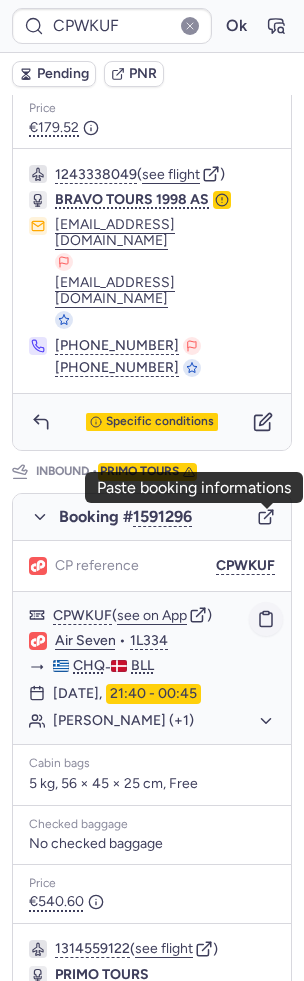 click 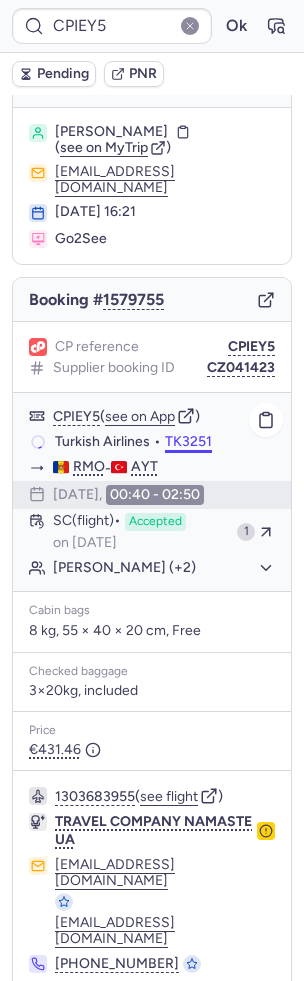 scroll, scrollTop: 38, scrollLeft: 0, axis: vertical 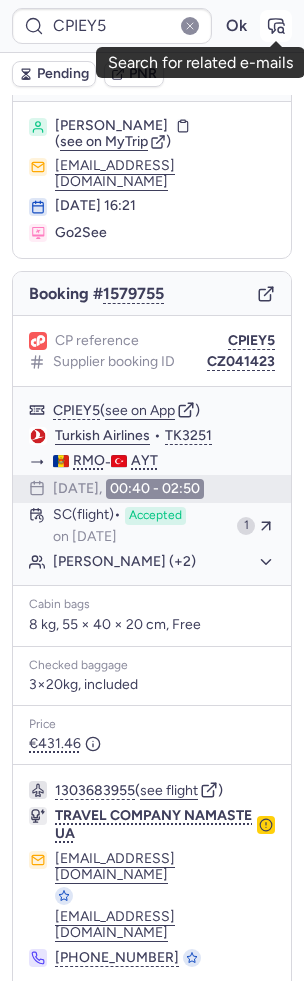 click 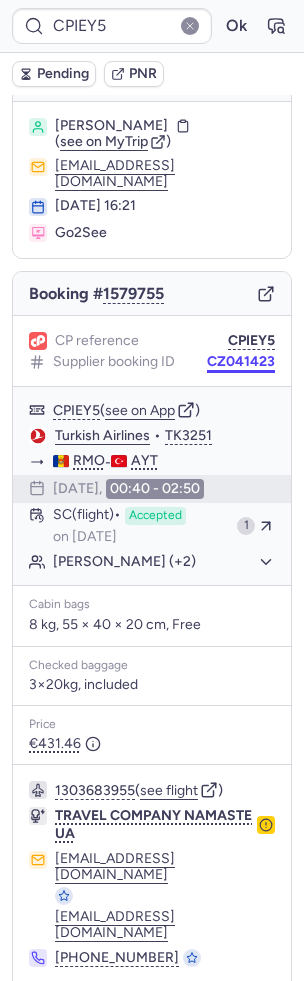 click on "CZ041423" at bounding box center (241, 362) 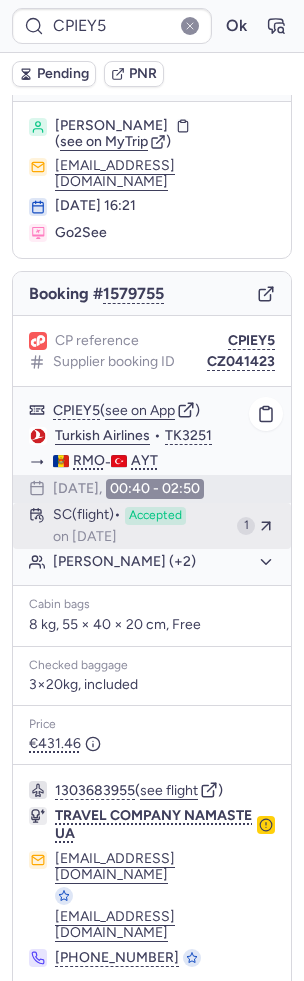 click on "SC   (flight)  Accepted  on [DATE]" at bounding box center [141, 526] 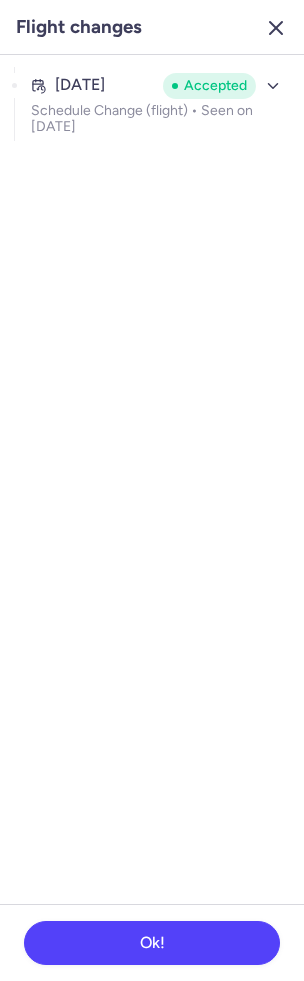 click 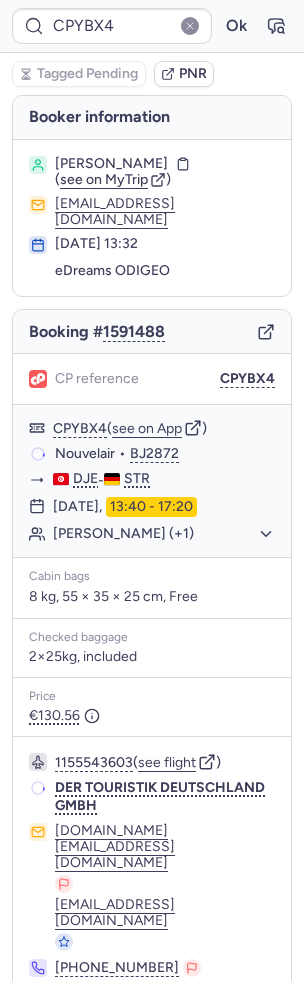 scroll, scrollTop: 0, scrollLeft: 0, axis: both 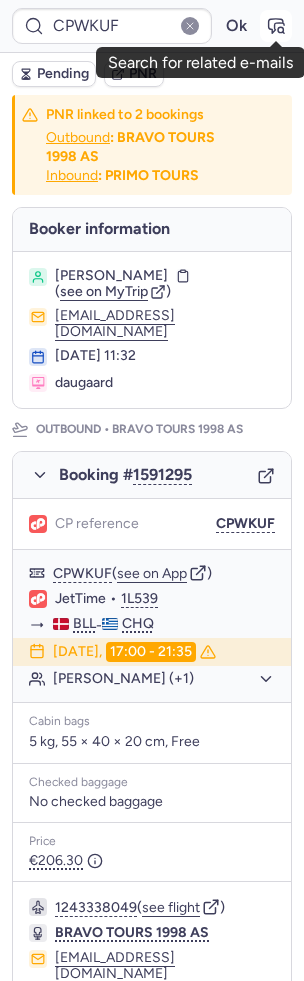 click 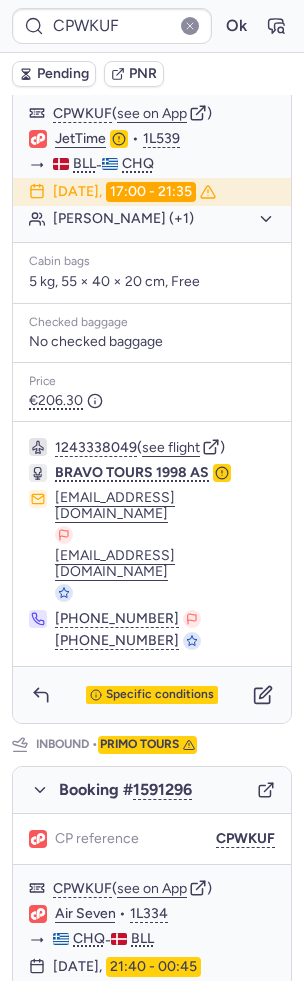 scroll, scrollTop: 798, scrollLeft: 0, axis: vertical 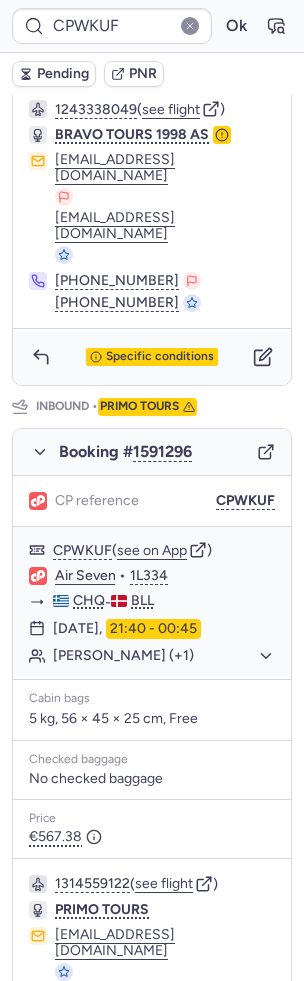 click on "Pending" at bounding box center (63, 74) 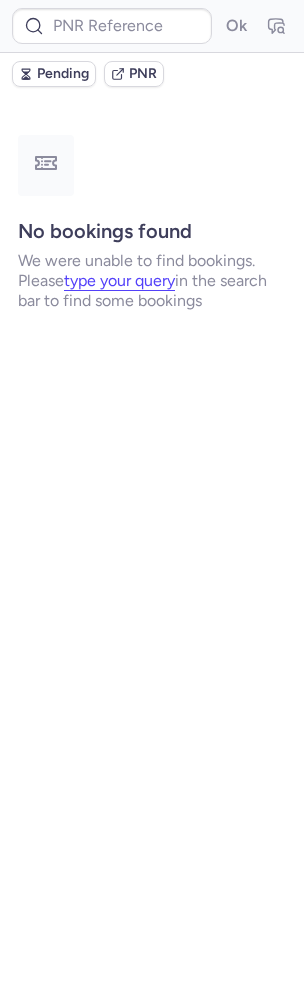 scroll, scrollTop: 0, scrollLeft: 0, axis: both 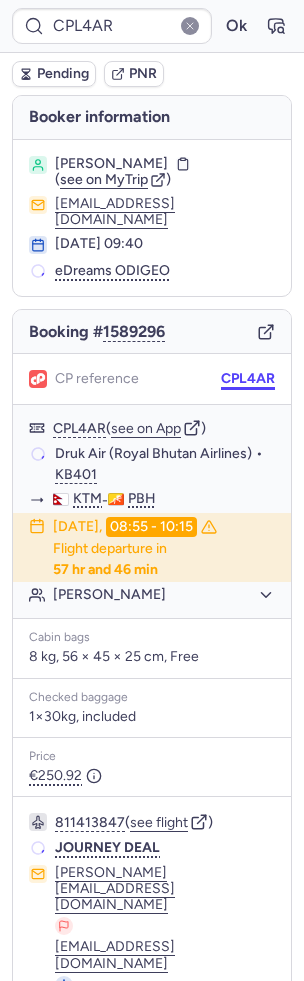 click on "CPL4AR" at bounding box center (248, 379) 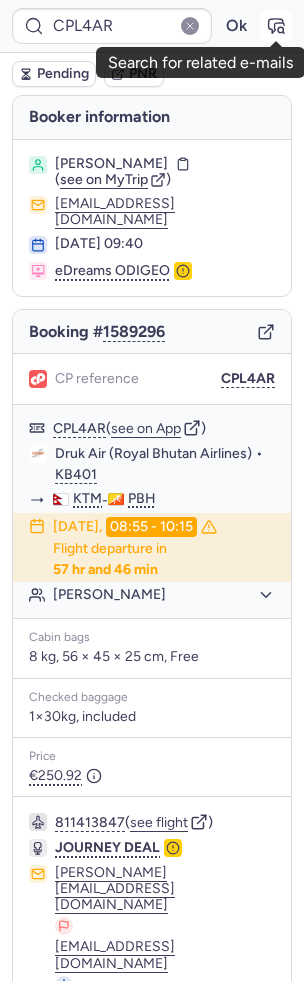 click 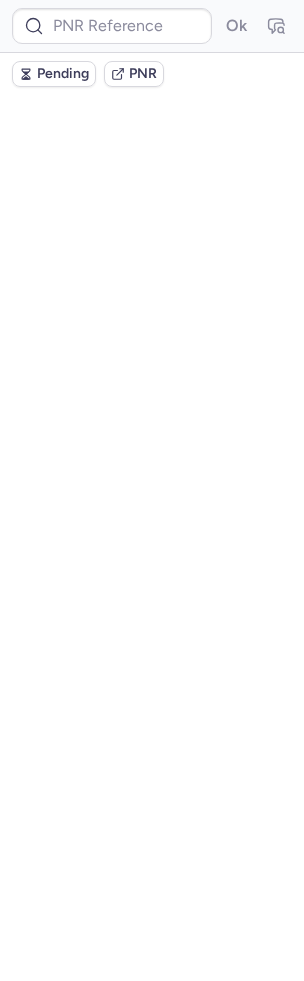 scroll, scrollTop: 0, scrollLeft: 0, axis: both 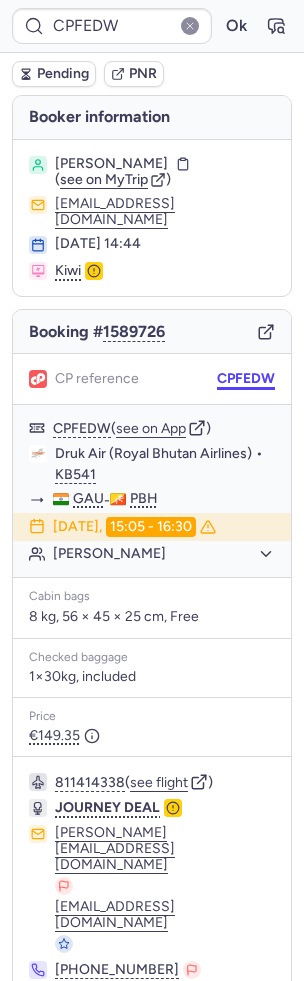 click on "CPFEDW" at bounding box center [246, 379] 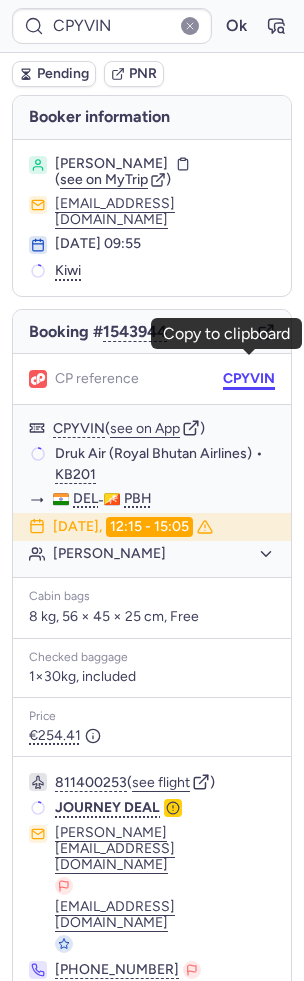 click on "CPYVIN" at bounding box center [249, 379] 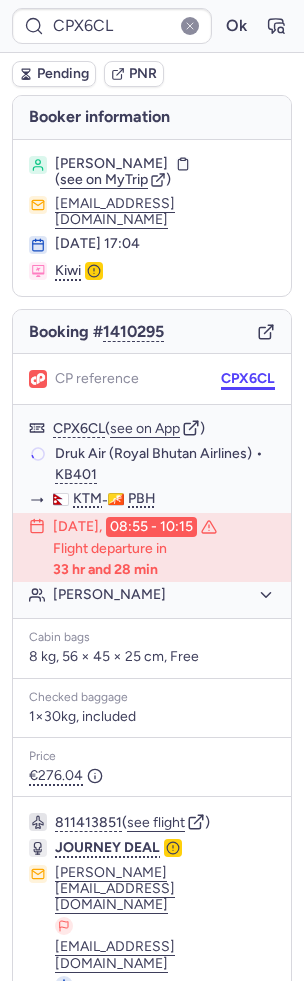 click on "CPX6CL" at bounding box center (248, 379) 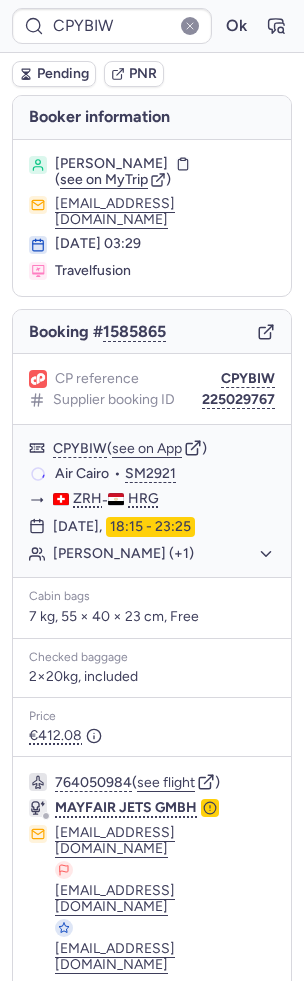 scroll, scrollTop: 60, scrollLeft: 0, axis: vertical 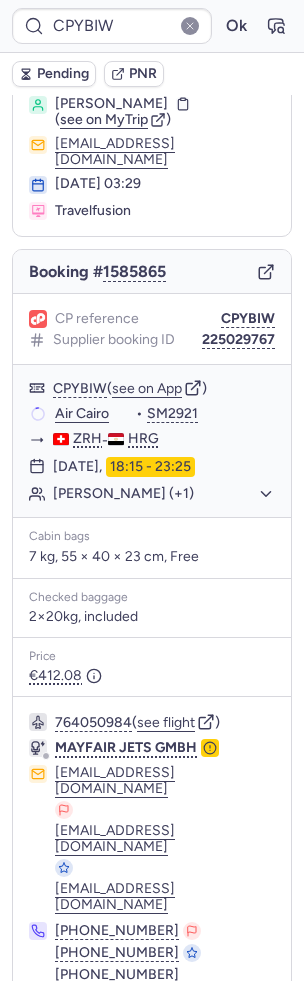 click 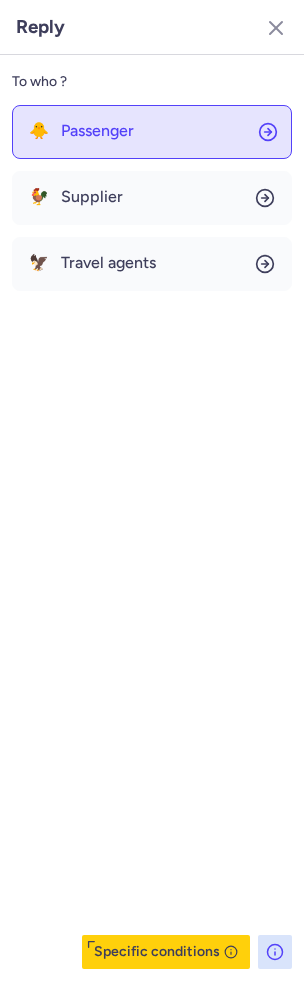 click on "🐥 Passenger" 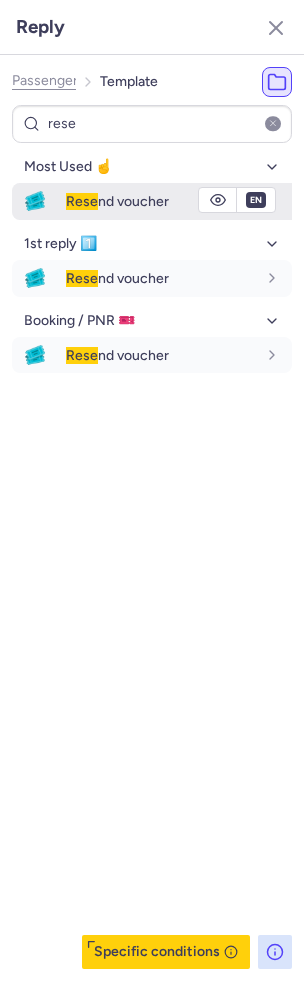 click on "Rese nd voucher" at bounding box center [161, 201] 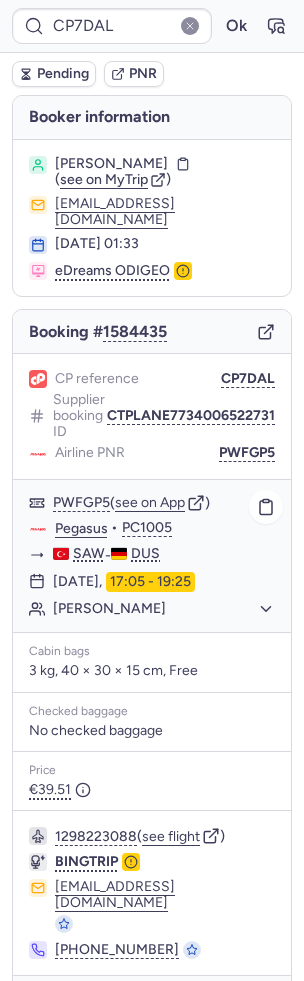 scroll, scrollTop: 8, scrollLeft: 0, axis: vertical 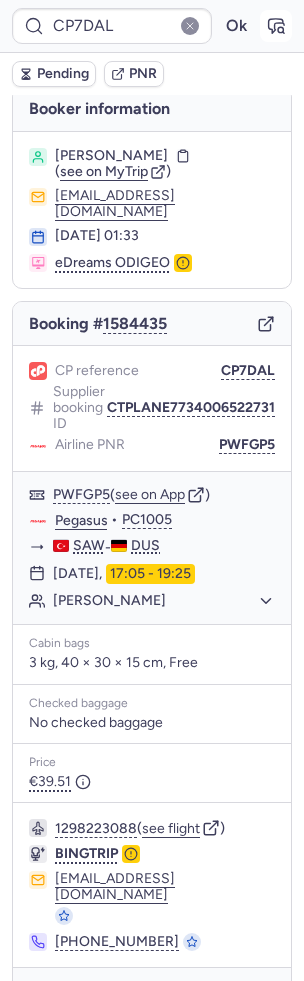 click 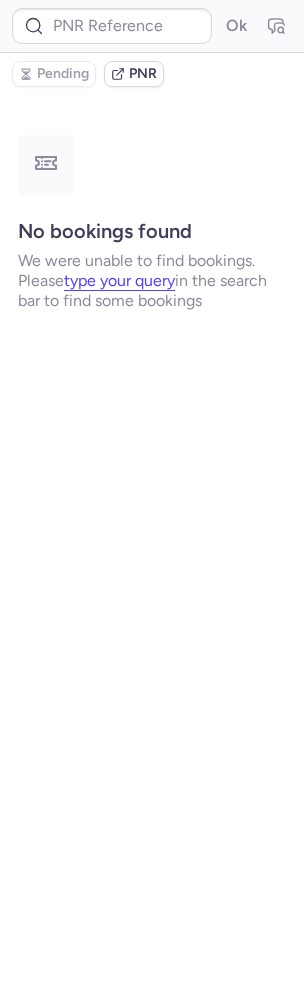 scroll, scrollTop: 0, scrollLeft: 0, axis: both 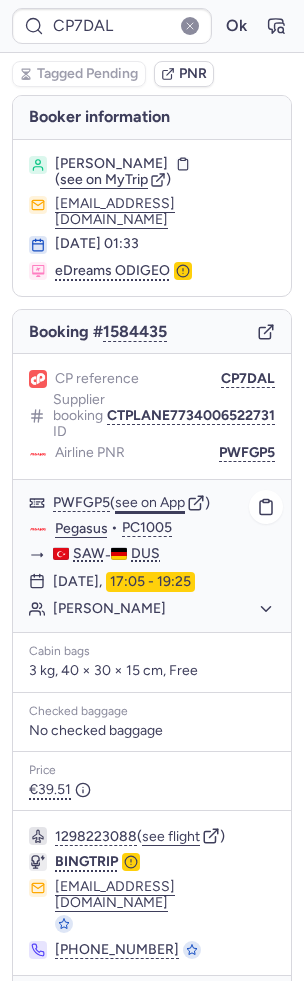 click on "see on App" 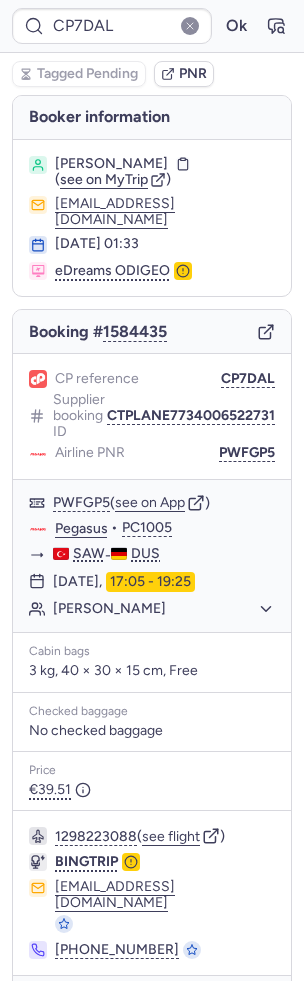 scroll, scrollTop: 8, scrollLeft: 0, axis: vertical 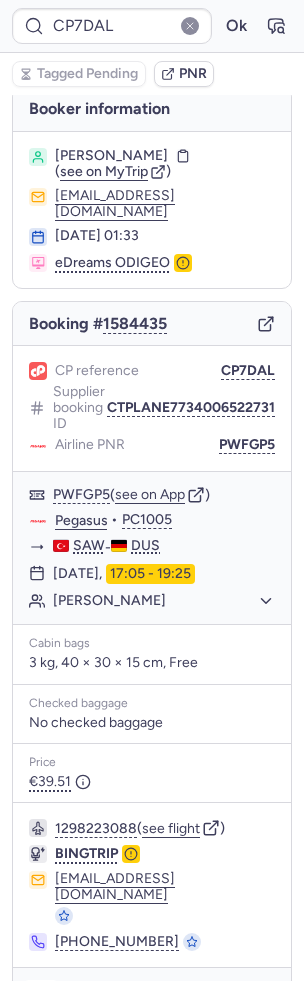 click at bounding box center (41, 996) 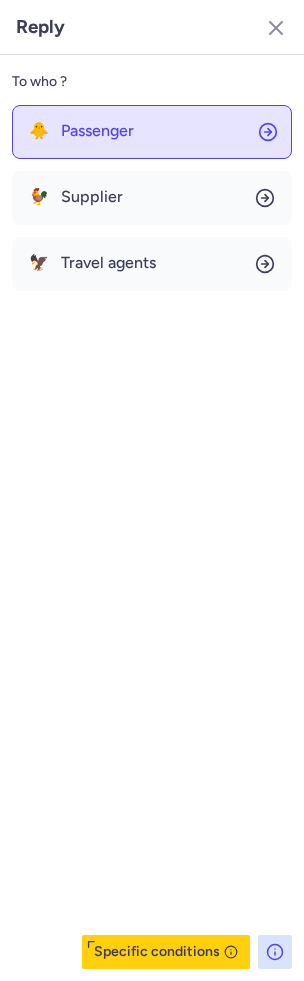 click on "Passenger" at bounding box center (97, 131) 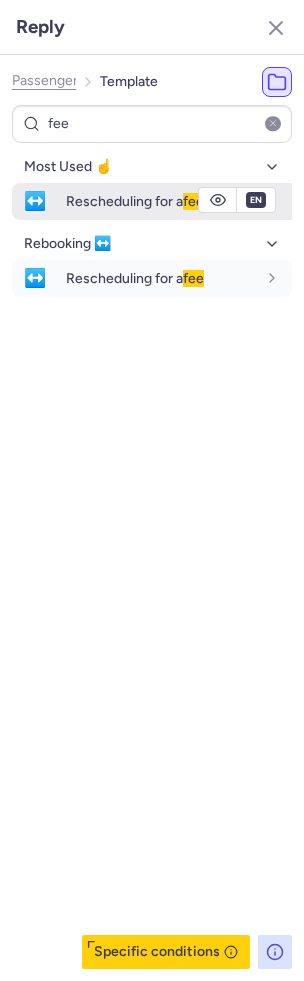 click on "Rescheduling for a  fee" at bounding box center [179, 201] 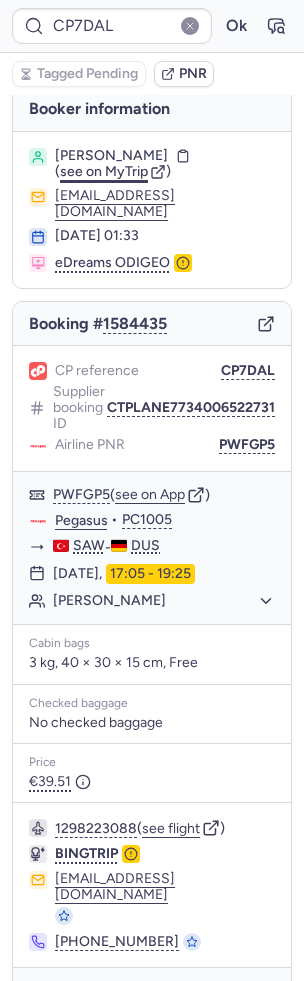 click on "see on MyTrip" at bounding box center (104, 171) 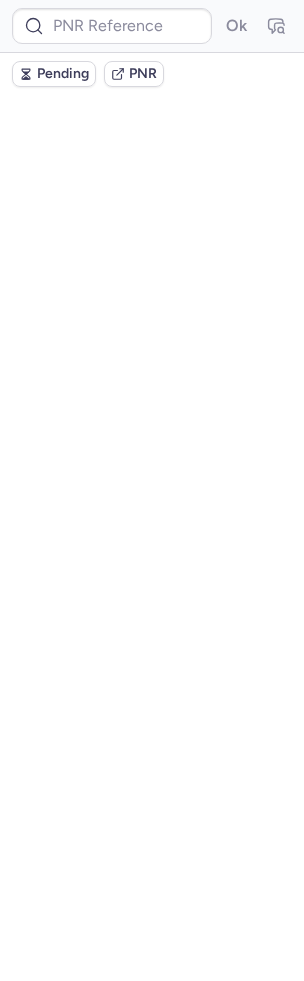scroll, scrollTop: 0, scrollLeft: 0, axis: both 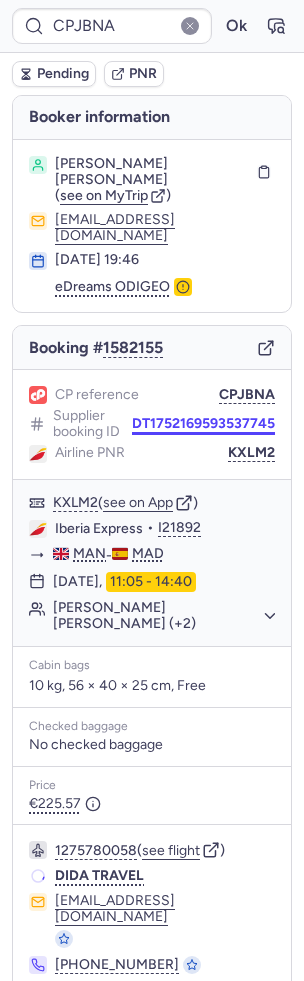 click on "DT1752169593537745" at bounding box center (203, 424) 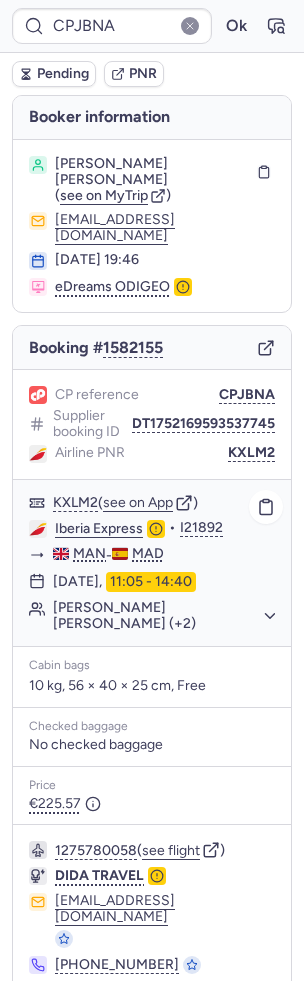 click on "[PERSON_NAME] [PERSON_NAME] (+2)" 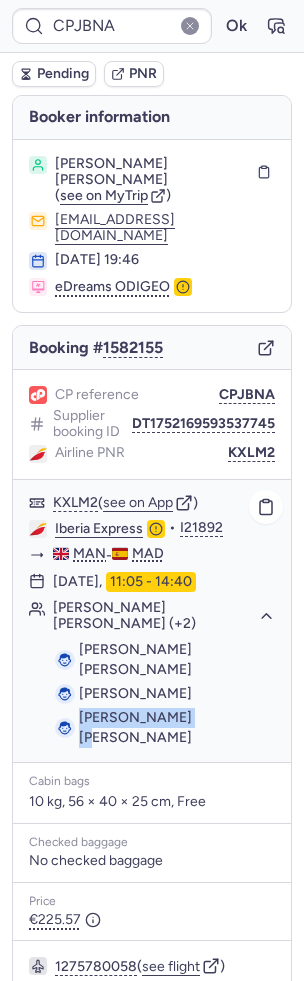 drag, startPoint x: 198, startPoint y: 665, endPoint x: 78, endPoint y: 665, distance: 120 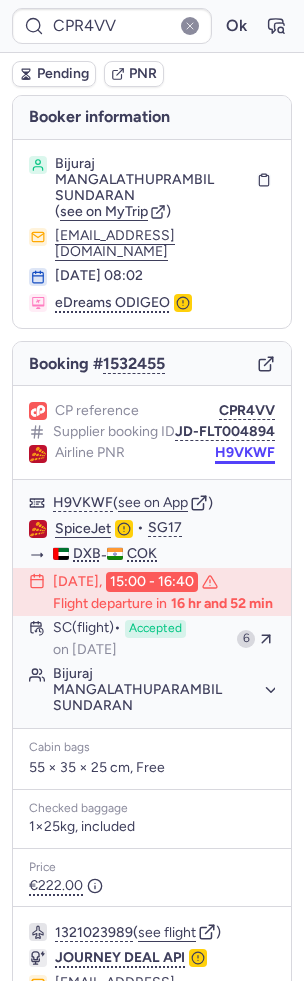 click on "H9VKWF" at bounding box center (245, 453) 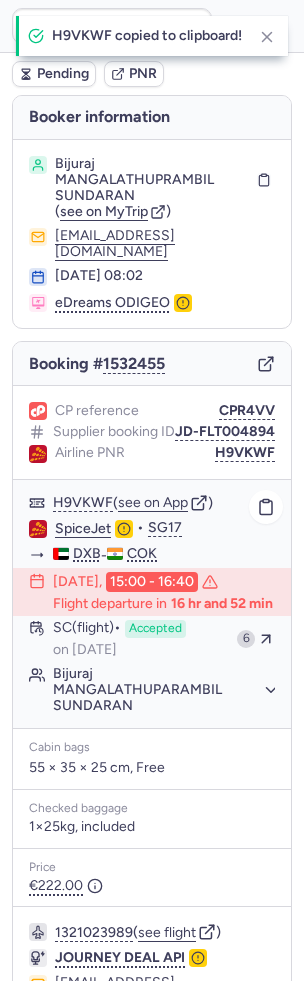 click on "SpiceJet" 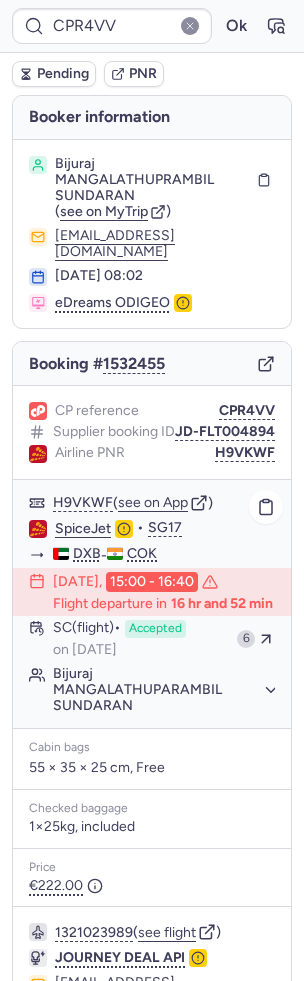 click on "Bijuraj MANGALATHUPARAMBIL SUNDARAN" 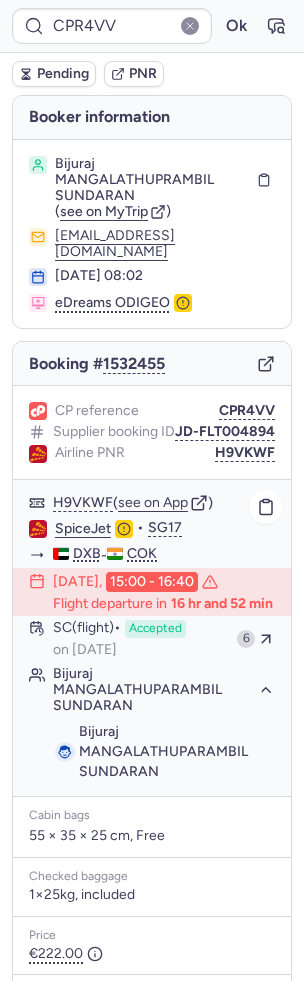 click on "Bijuraj MANGALATHUPARAMBIL SUNDARAN" at bounding box center [163, 751] 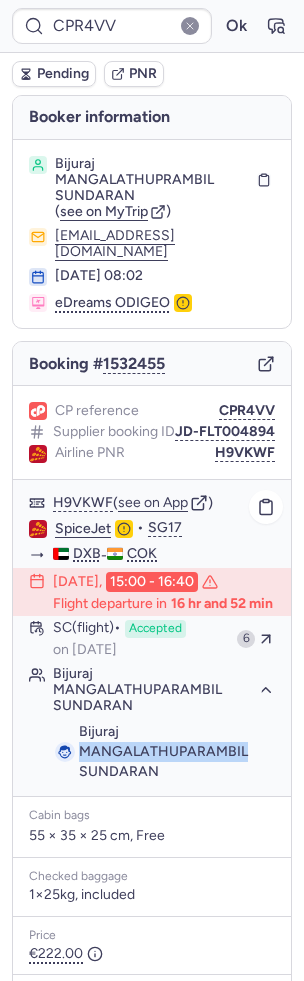 click on "Bijuraj MANGALATHUPARAMBIL SUNDARAN" at bounding box center [163, 751] 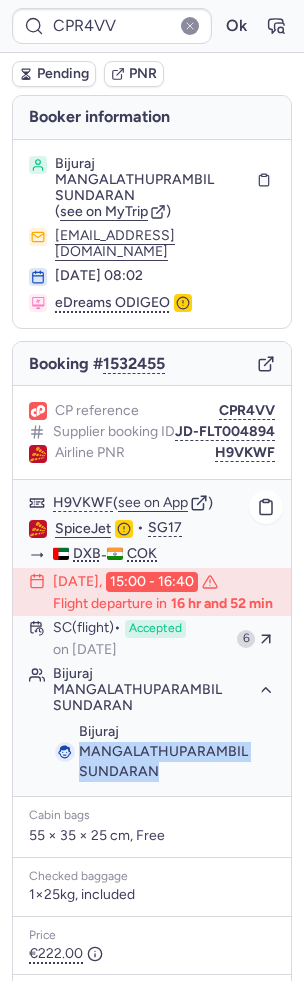 drag, startPoint x: 155, startPoint y: 761, endPoint x: 80, endPoint y: 734, distance: 79.71198 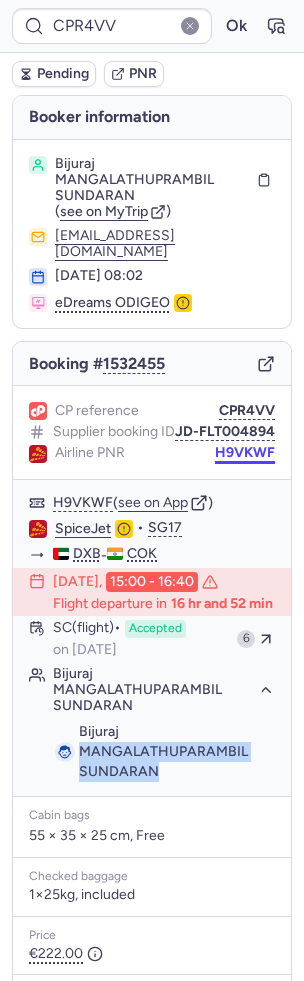 click on "H9VKWF" at bounding box center [245, 453] 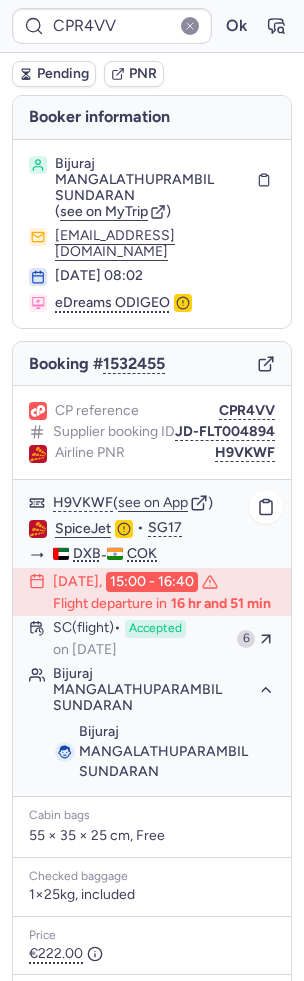 click on "Bijuraj MANGALATHUPARAMBIL SUNDARAN" at bounding box center (163, 751) 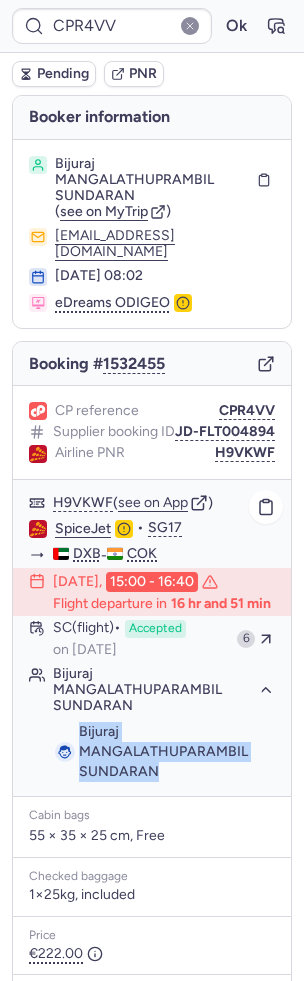 drag, startPoint x: 171, startPoint y: 745, endPoint x: 75, endPoint y: 722, distance: 98.71677 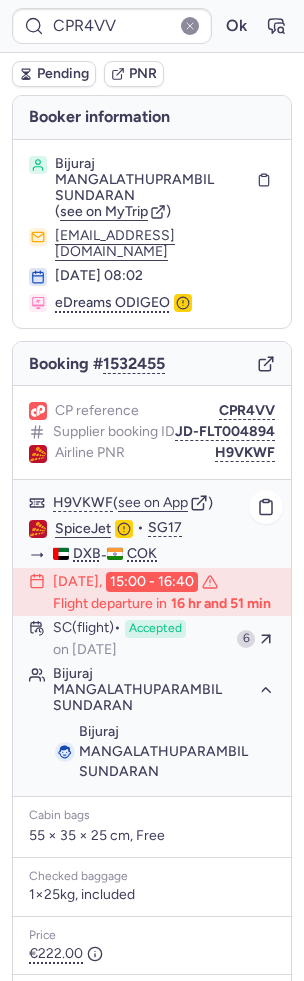 click on "Bijuraj MANGALATHUPARAMBIL SUNDARAN" at bounding box center [163, 751] 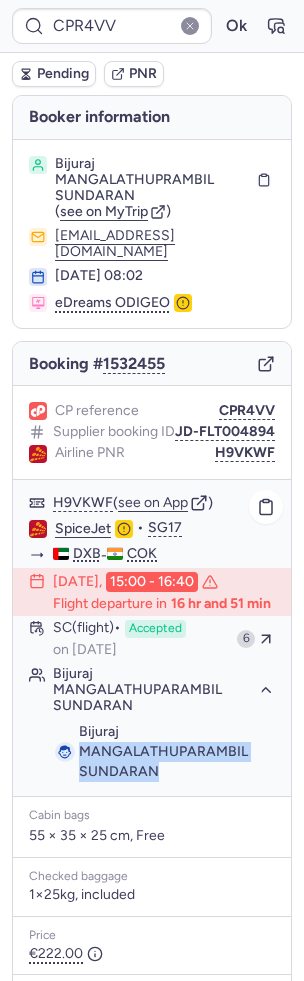 drag, startPoint x: 154, startPoint y: 732, endPoint x: 77, endPoint y: 716, distance: 78.64477 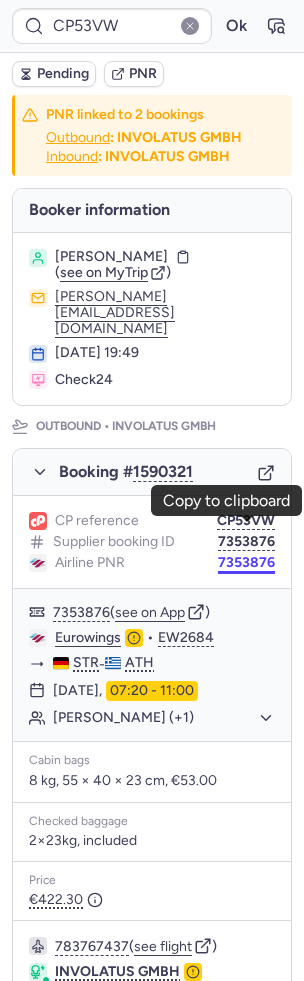 click on "7353876" at bounding box center (246, 563) 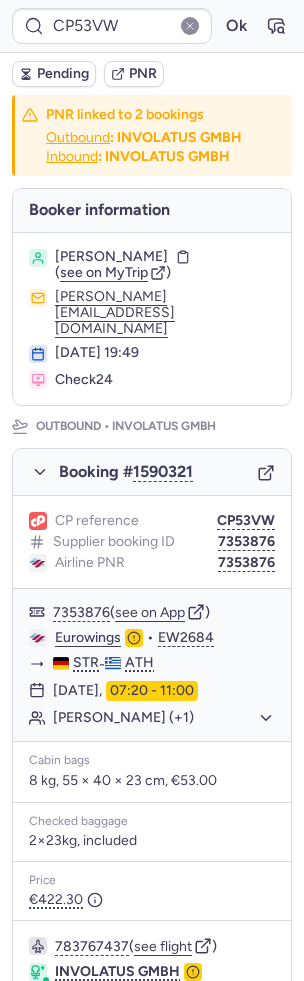 click on "CP reference CP53VW Supplier booking ID 7353876 Airline PNR 7353876" at bounding box center [152, 542] 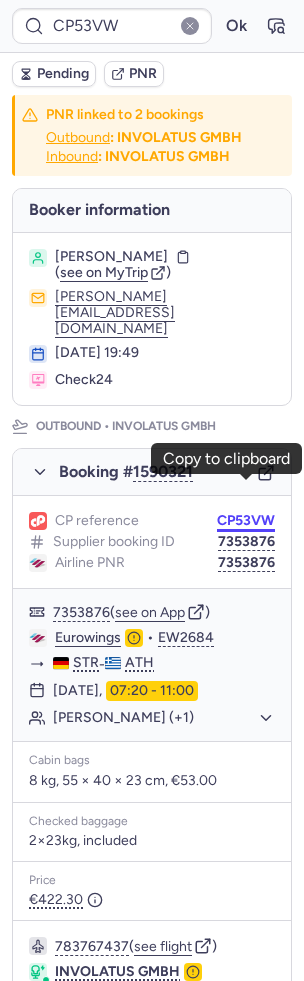 click on "CP53VW" at bounding box center [246, 521] 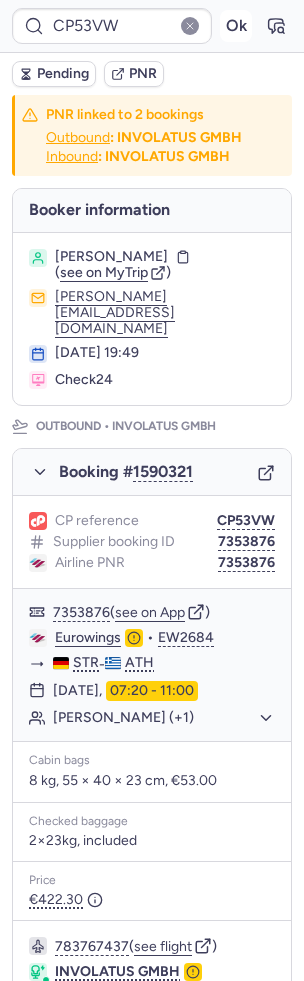 click on "Ok" at bounding box center [236, 26] 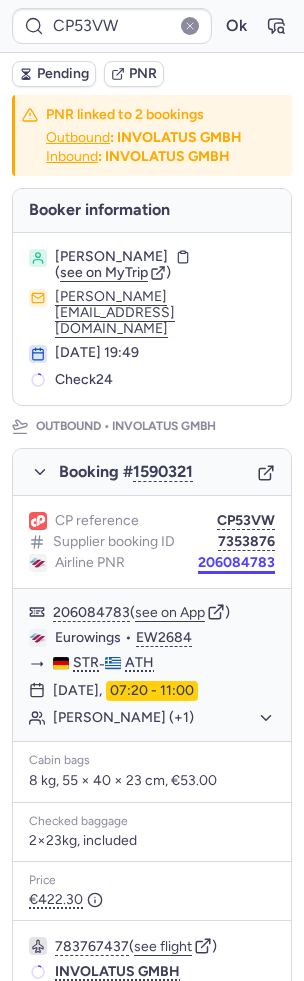 click on "206084783" at bounding box center (236, 563) 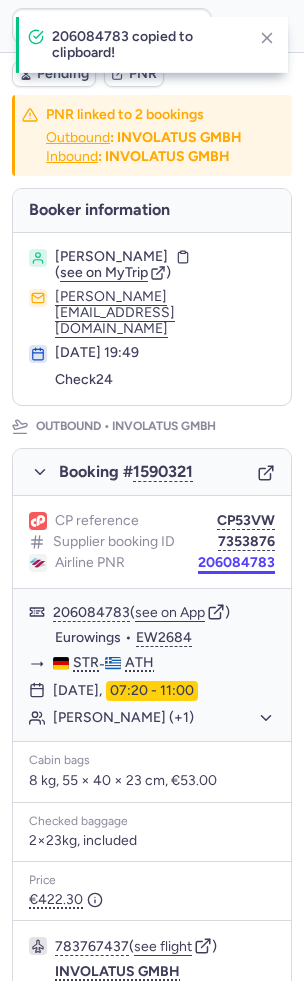 scroll, scrollTop: 776, scrollLeft: 0, axis: vertical 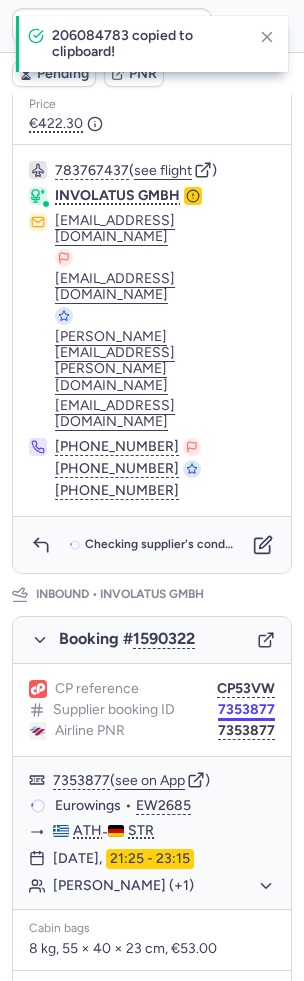 click on "7353877" at bounding box center [246, 710] 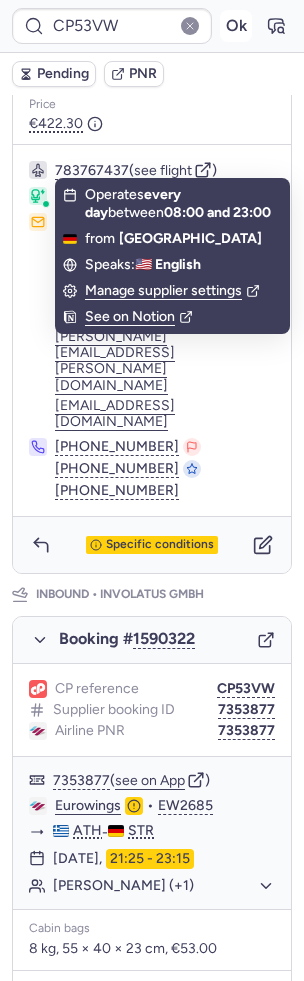 click on "Ok" at bounding box center [236, 26] 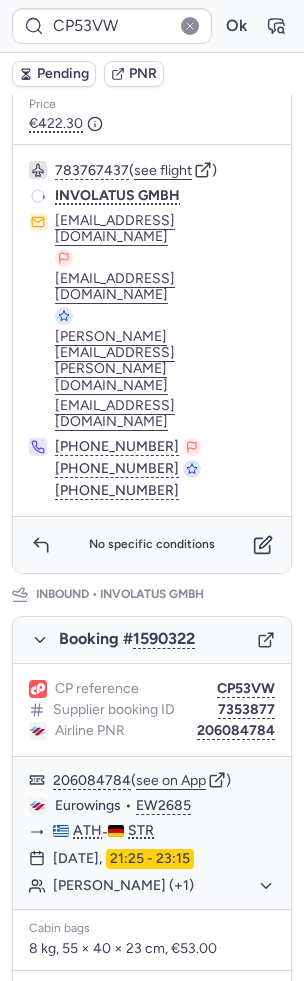 scroll, scrollTop: 388, scrollLeft: 0, axis: vertical 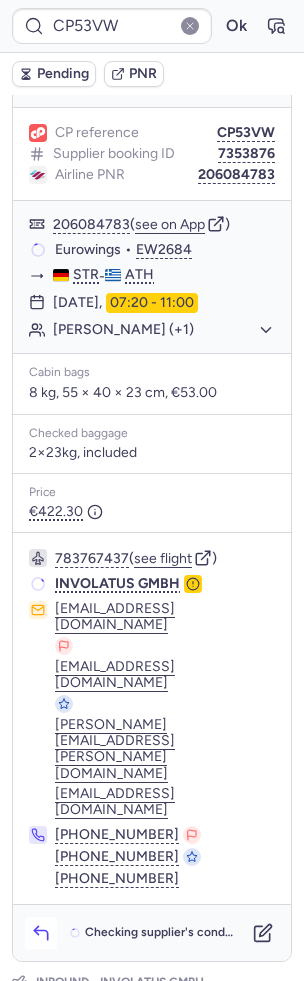 click 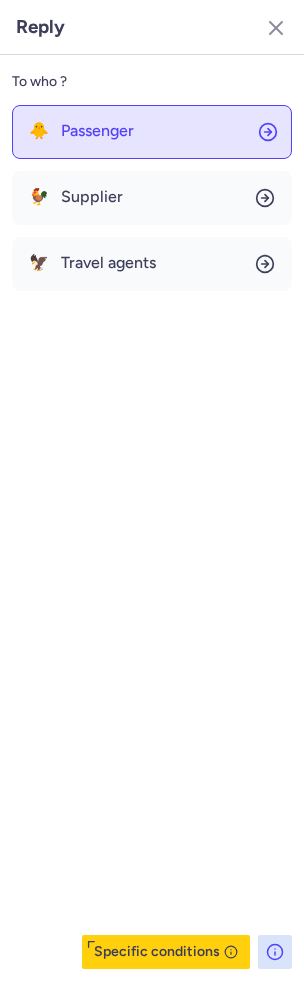 click on "🐥 Passenger" 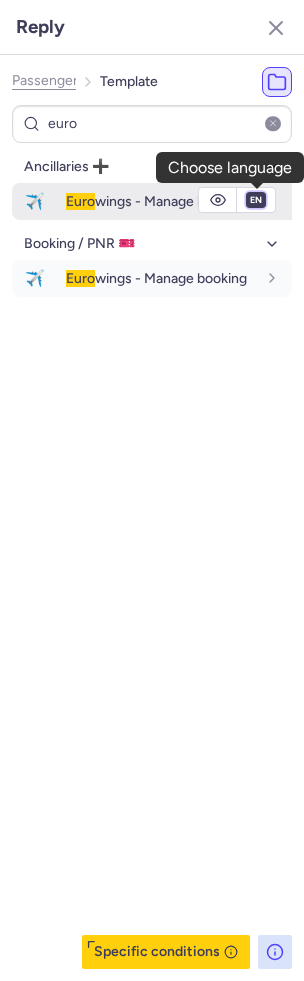 click on "fr en de nl pt es it ru" at bounding box center (256, 200) 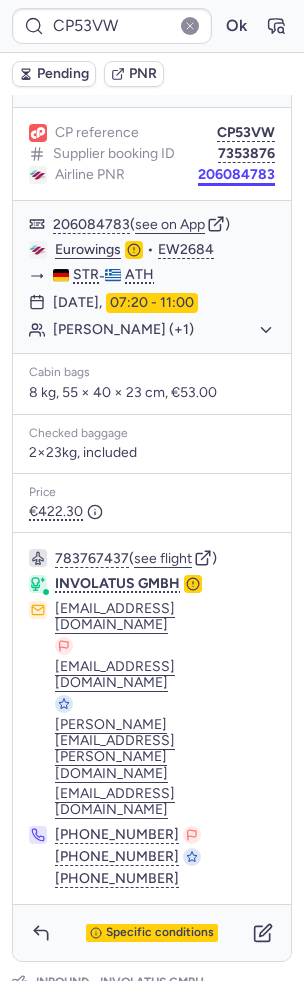 click on "206084783" at bounding box center (236, 175) 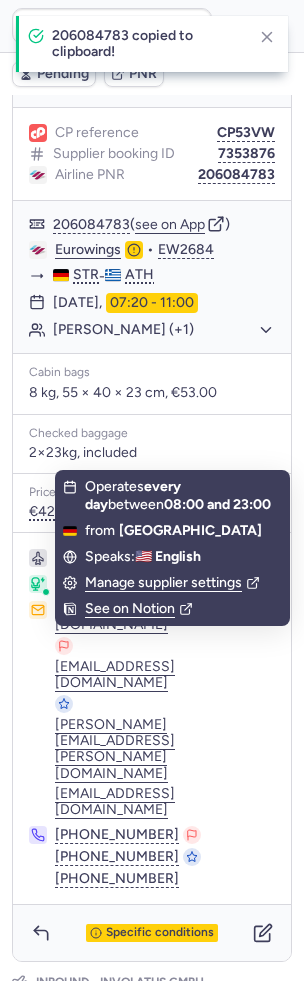 scroll, scrollTop: 725, scrollLeft: 0, axis: vertical 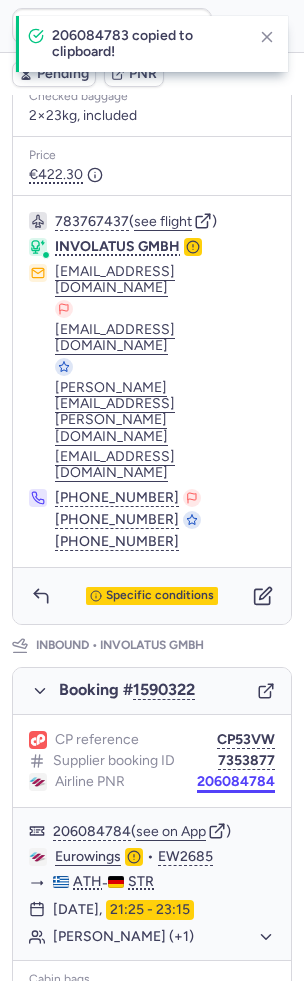 click on "206084784" at bounding box center (236, 782) 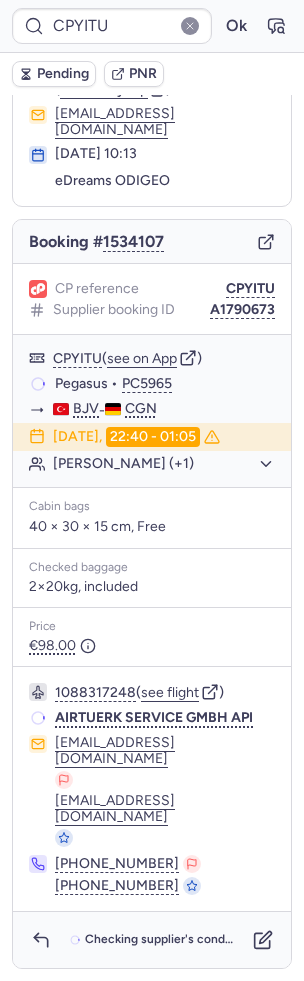 scroll, scrollTop: 0, scrollLeft: 0, axis: both 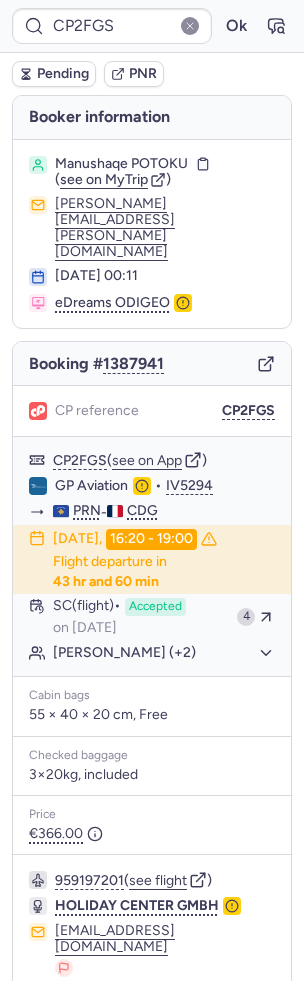 click on "Manushaqe POTOKU" at bounding box center (121, 164) 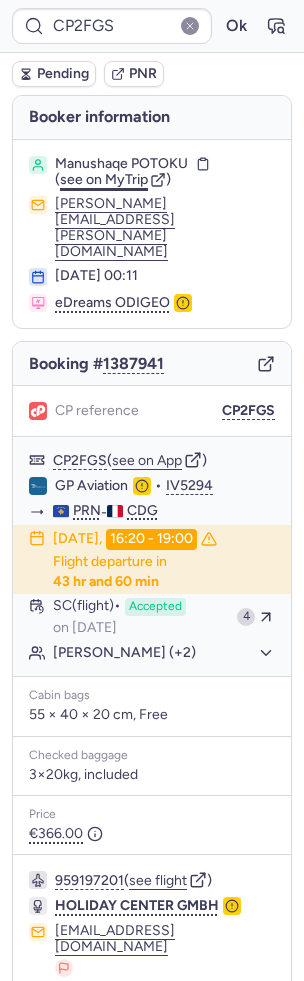 click on "see on MyTrip" at bounding box center [104, 179] 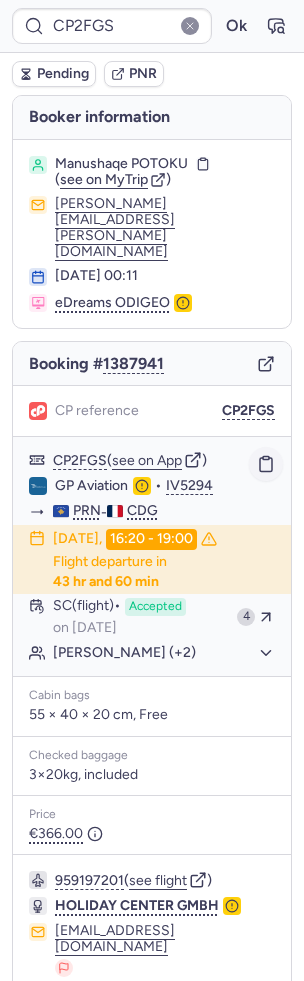 click 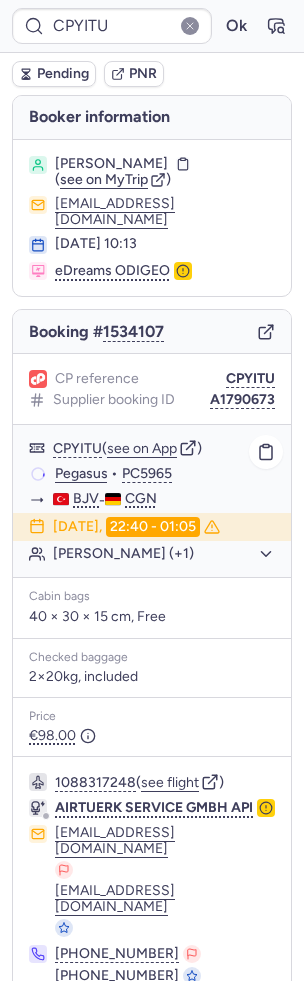 scroll, scrollTop: 16, scrollLeft: 0, axis: vertical 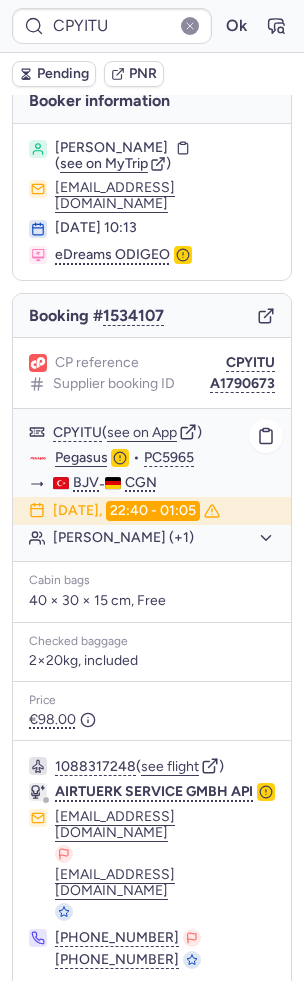 click on "[PERSON_NAME] (+1)" 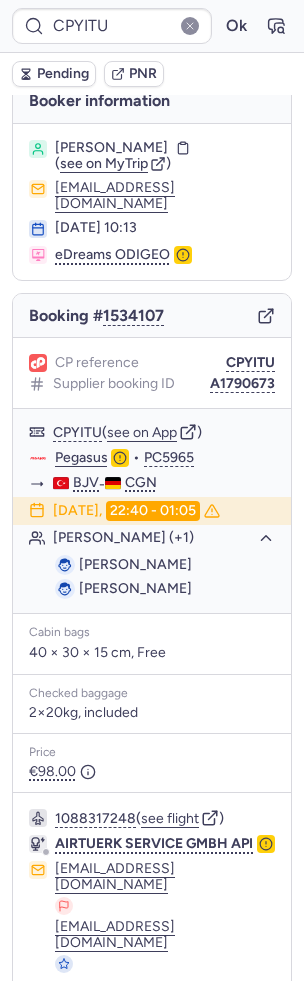 scroll, scrollTop: 68, scrollLeft: 0, axis: vertical 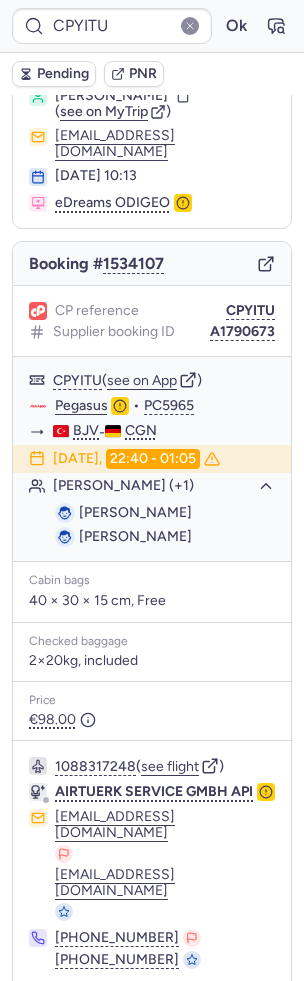 click 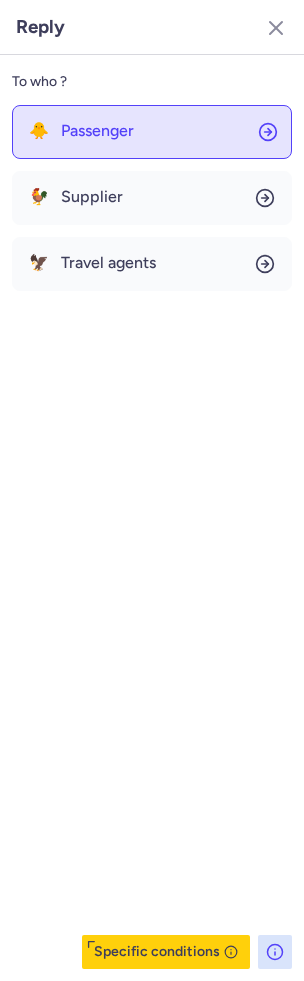 click on "🐥 Passenger" 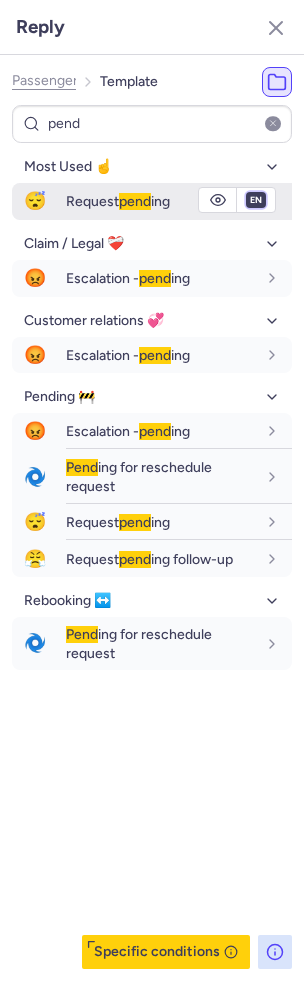 click on "fr en de nl pt es it ru" at bounding box center (256, 200) 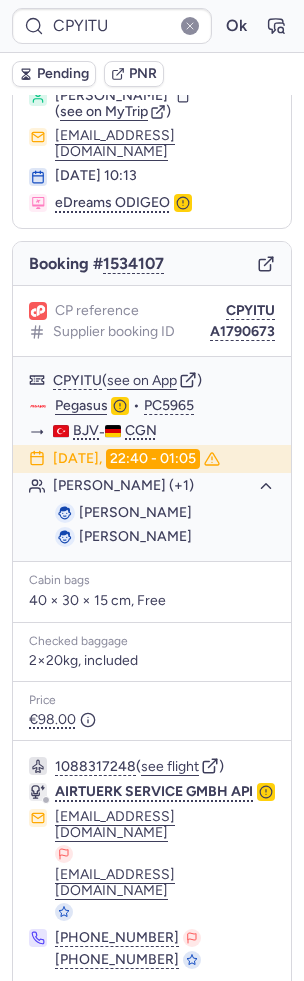 click on "Pending" at bounding box center (63, 74) 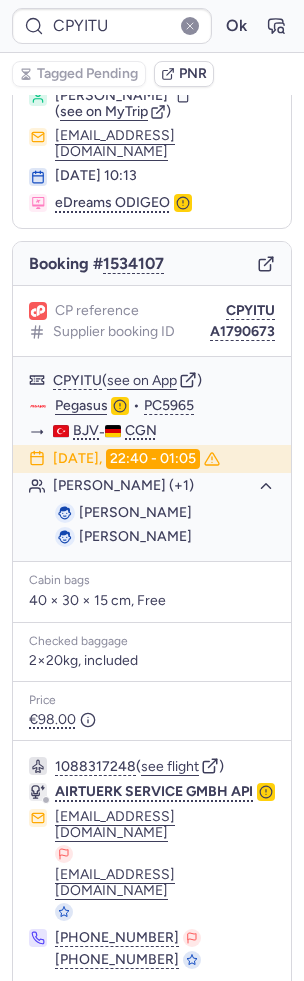click 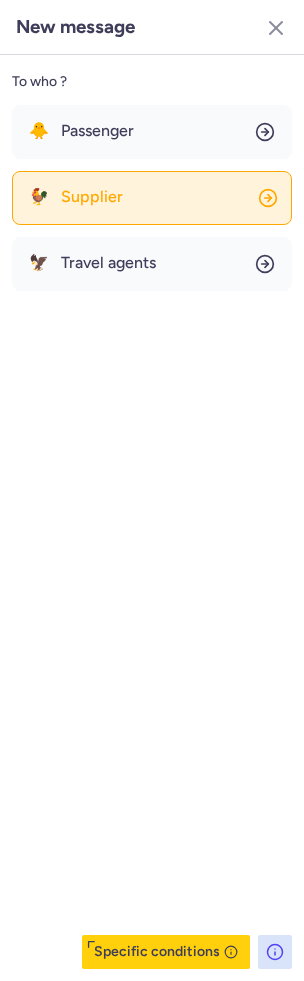 click on "🐓 Supplier" 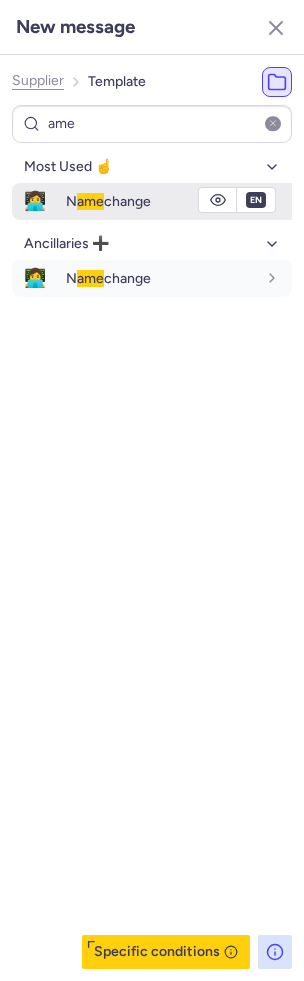 click on "N ame  change" at bounding box center [108, 201] 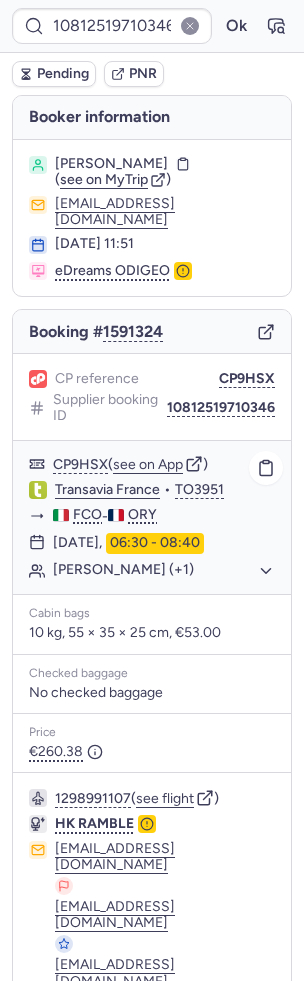 scroll, scrollTop: 74, scrollLeft: 0, axis: vertical 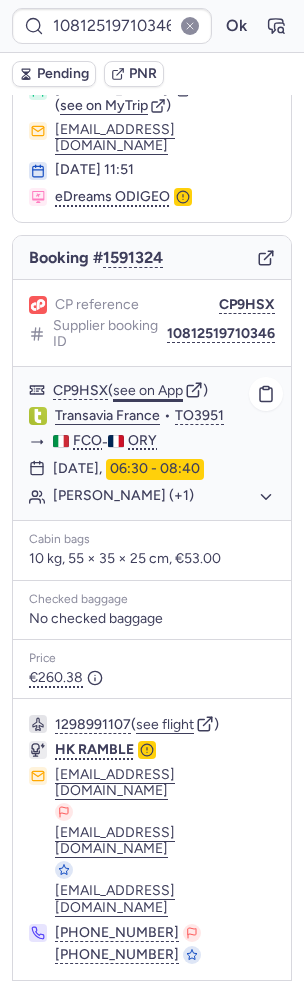 click on "see on App" 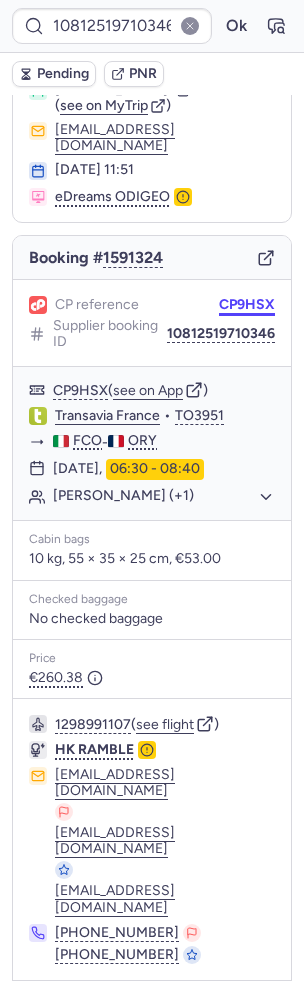 click on "CP9HSX" at bounding box center (247, 305) 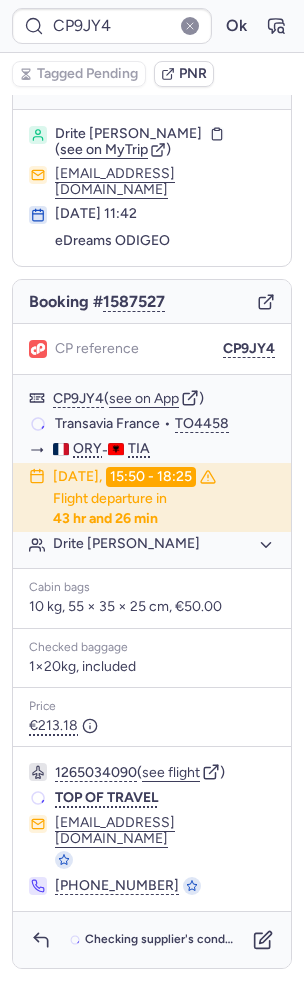 scroll, scrollTop: 0, scrollLeft: 0, axis: both 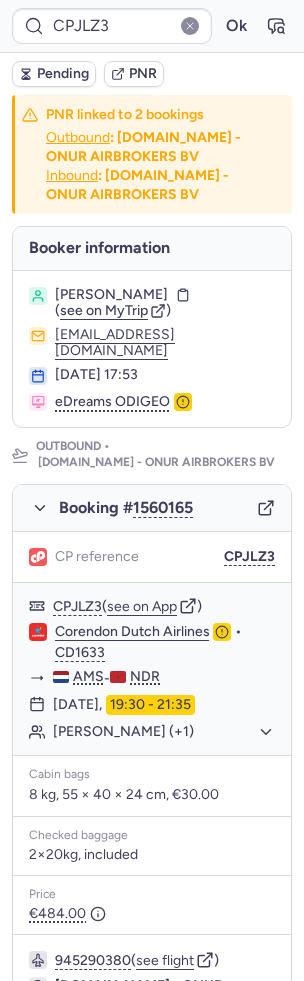 click on "Pending" at bounding box center (63, 74) 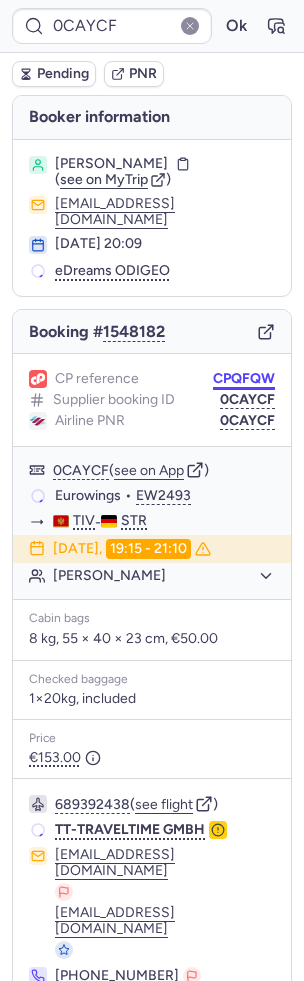 click on "CPQFQW" at bounding box center [244, 379] 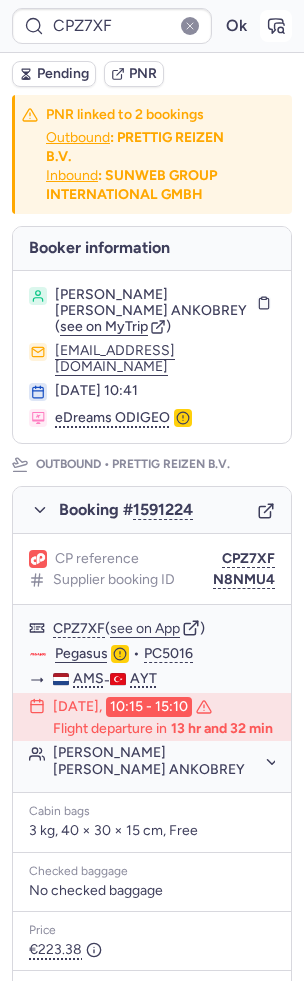 click 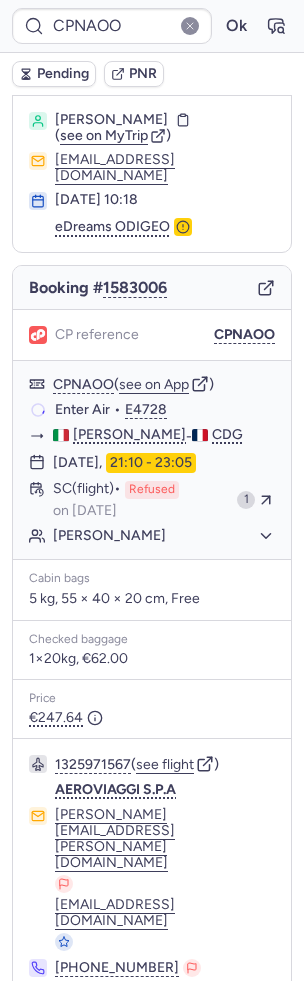 scroll, scrollTop: 0, scrollLeft: 0, axis: both 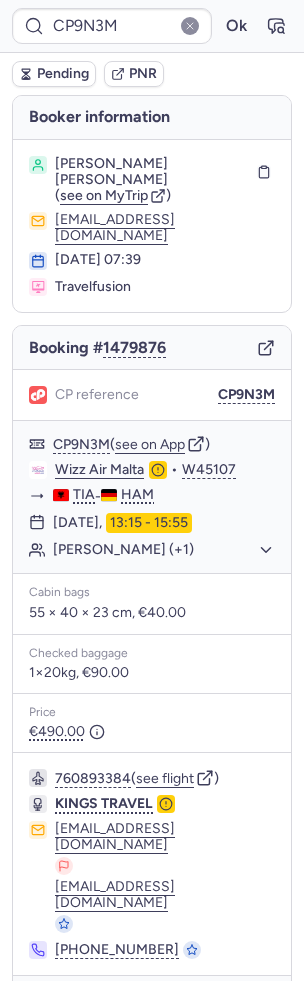 click on "Pending PNR" at bounding box center [152, 74] 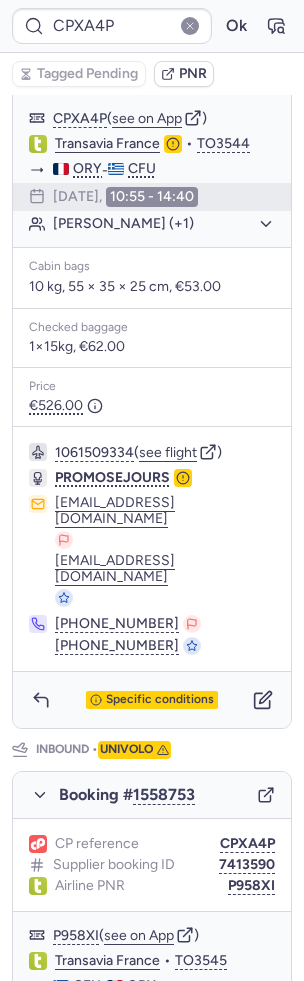 scroll, scrollTop: 863, scrollLeft: 0, axis: vertical 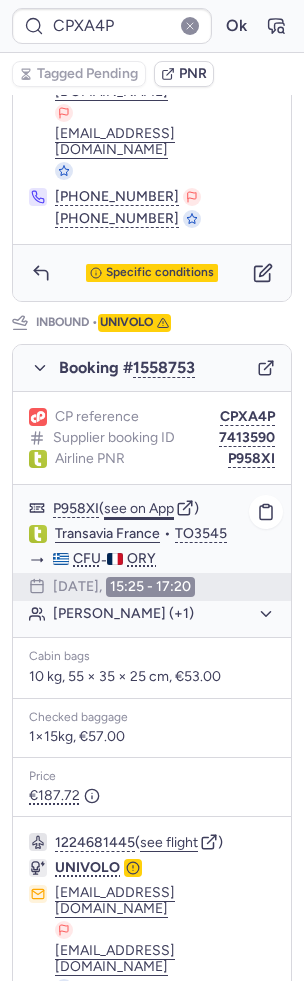 click on "see on App" 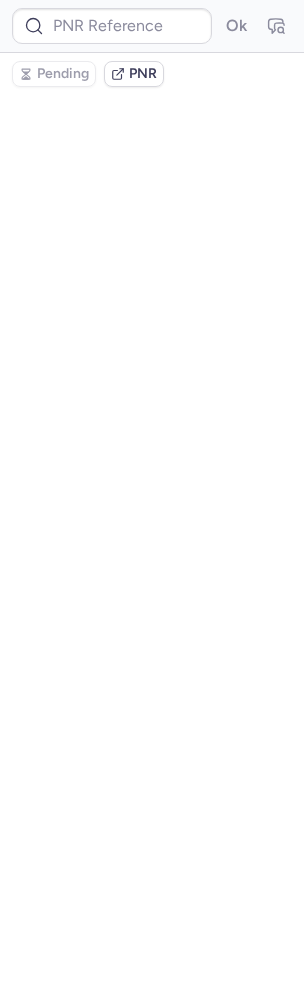 scroll, scrollTop: 0, scrollLeft: 0, axis: both 